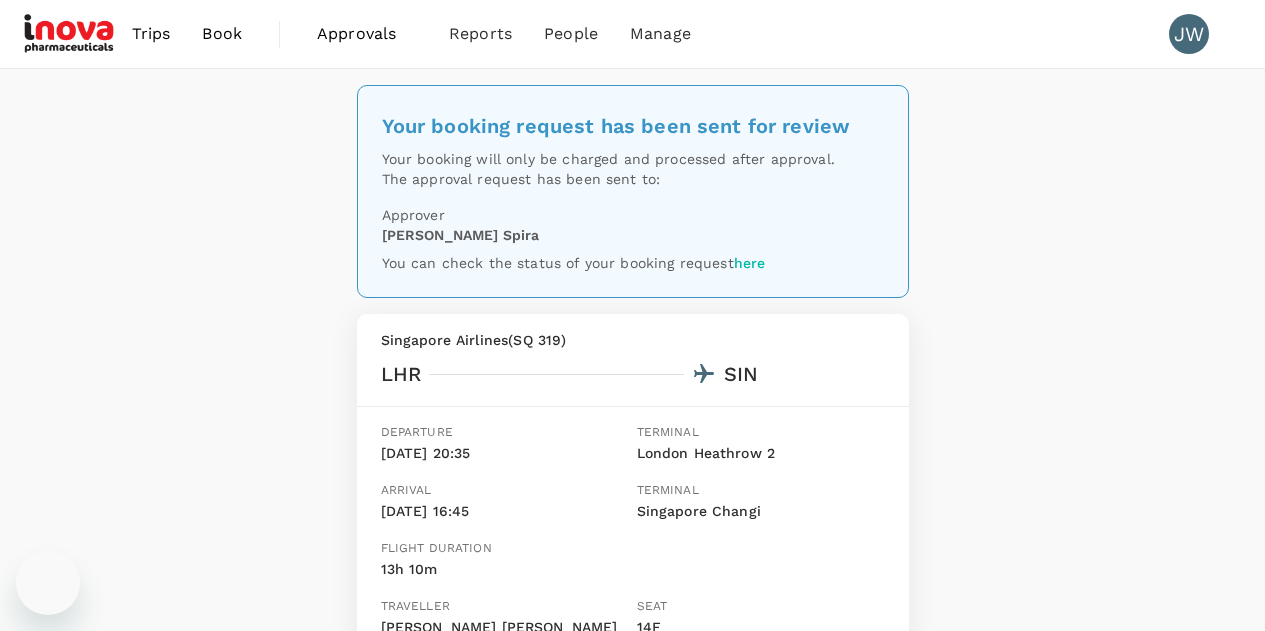 scroll, scrollTop: 0, scrollLeft: 0, axis: both 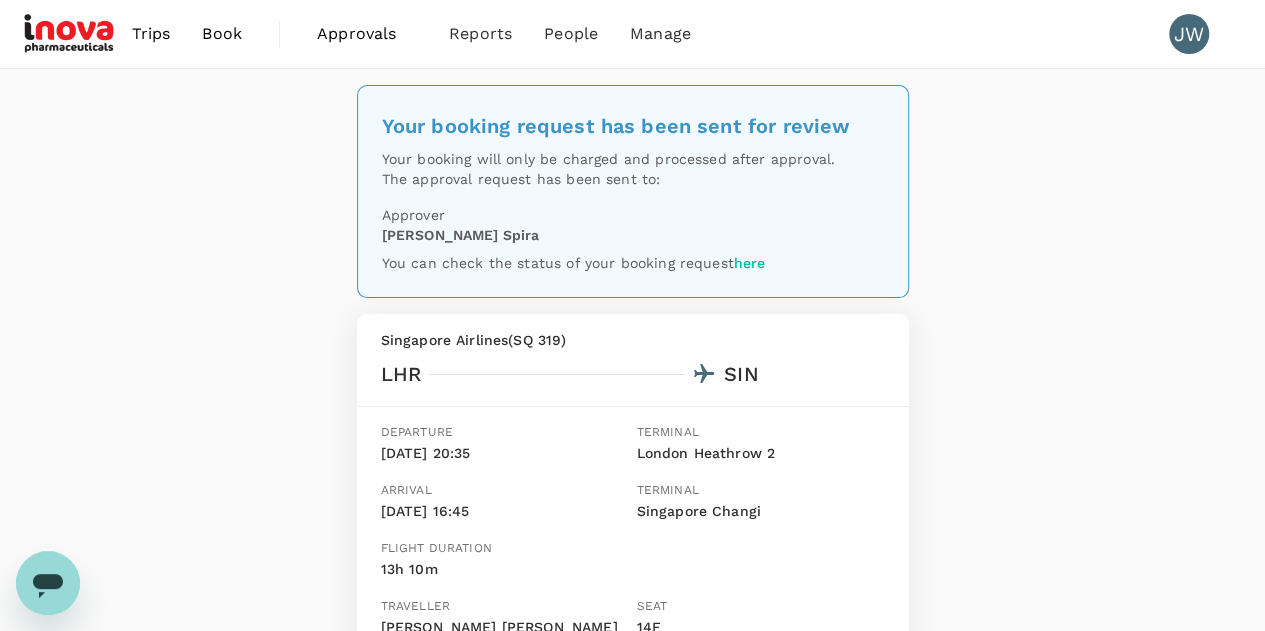 click on "Book" at bounding box center (222, 34) 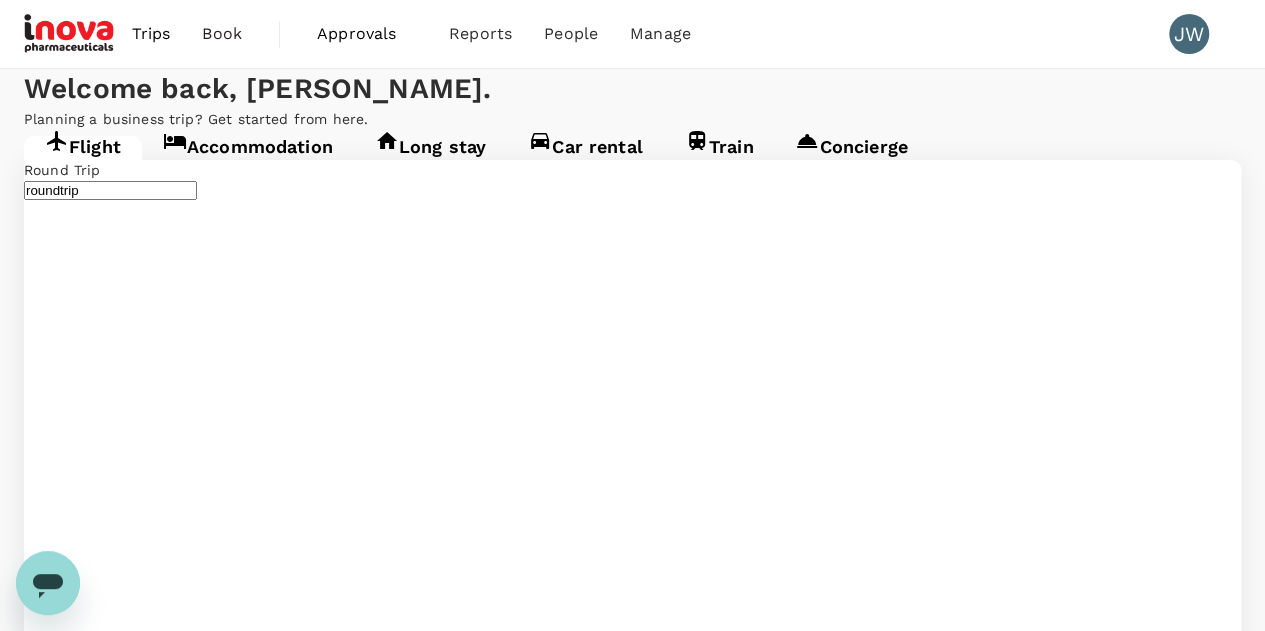 type on "London Heathrow (LHR)" 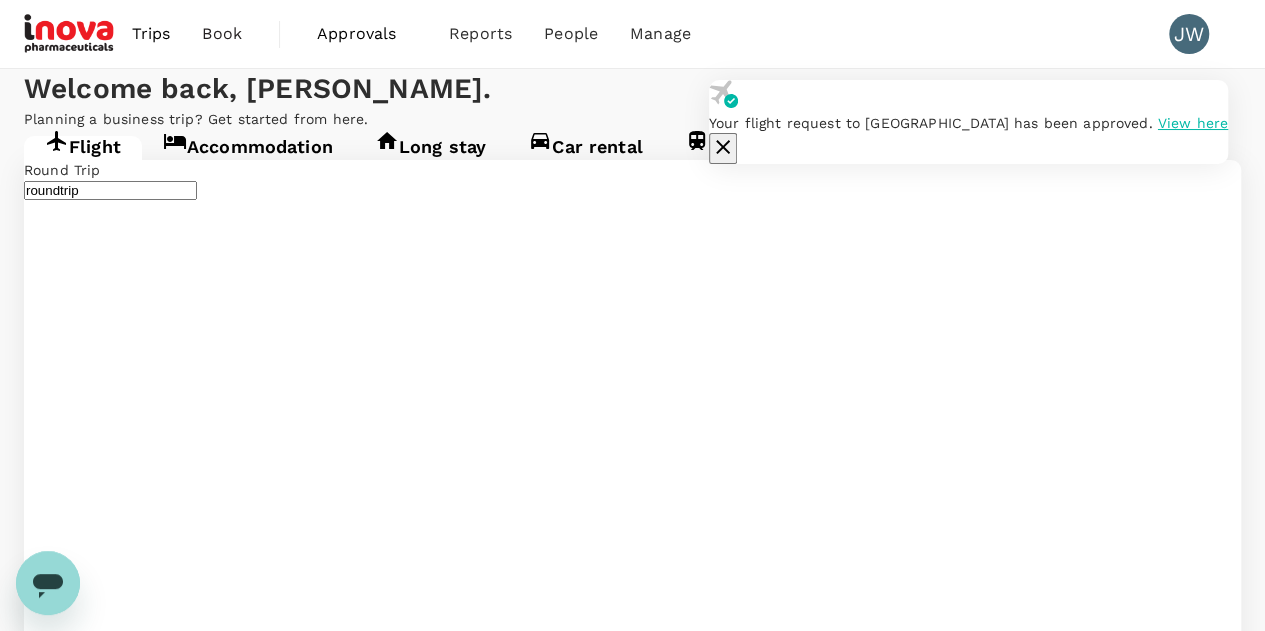 type 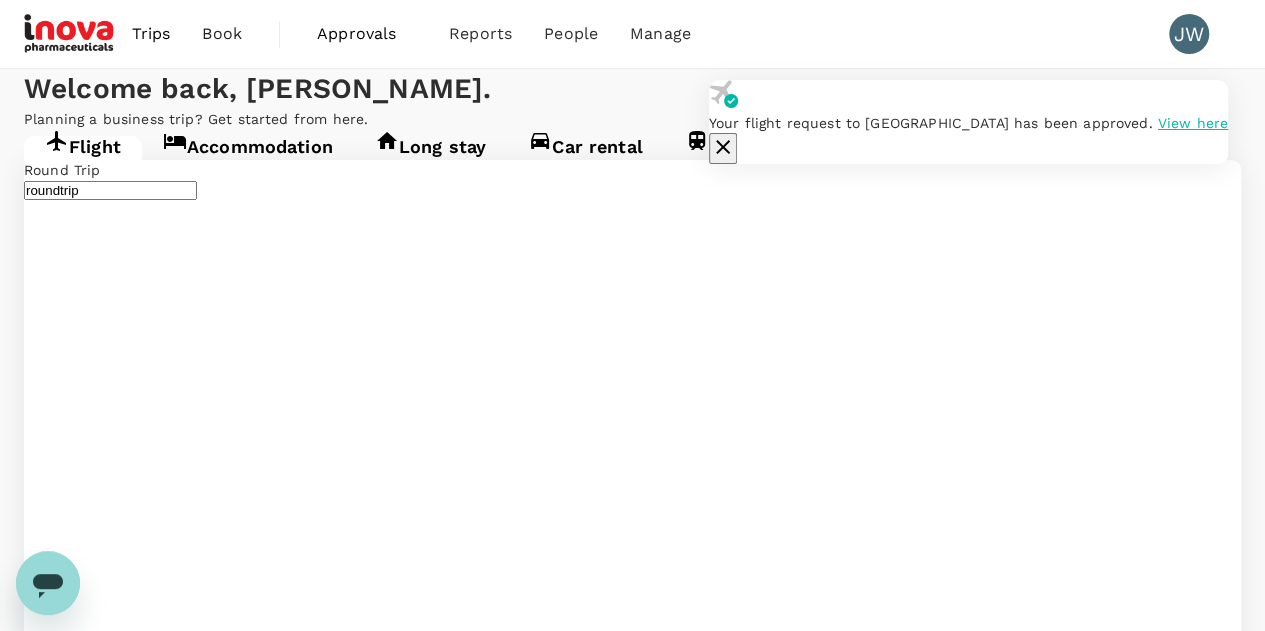 drag, startPoint x: 374, startPoint y: 364, endPoint x: 118, endPoint y: 365, distance: 256.00195 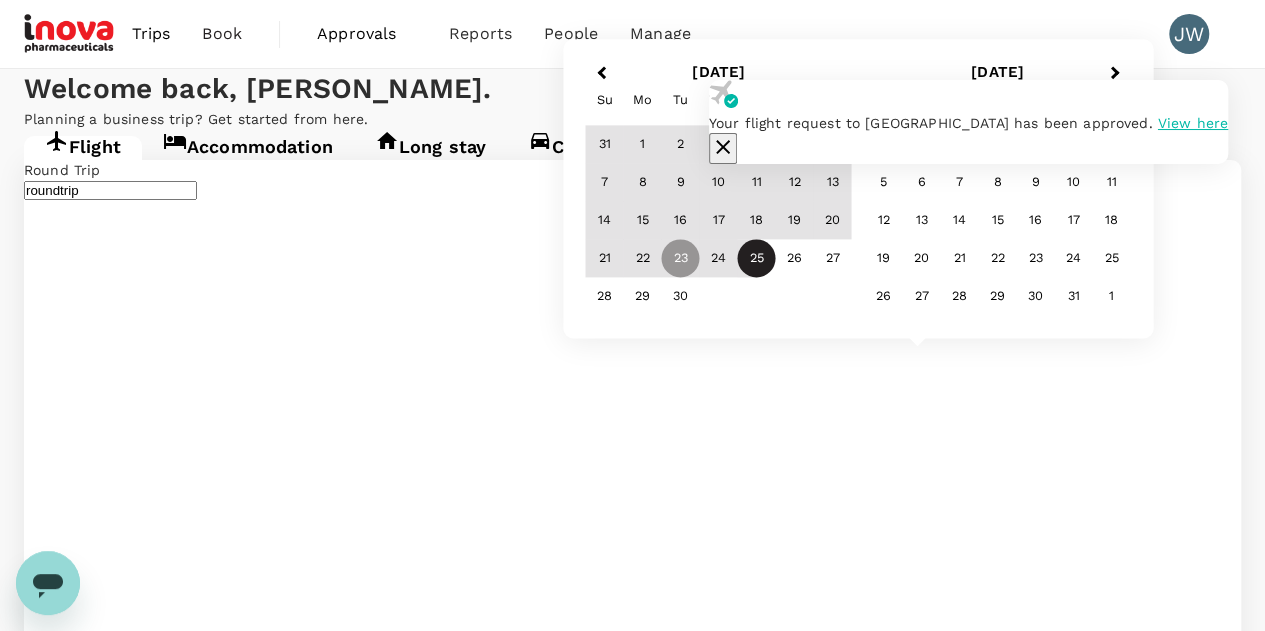 type on "[GEOGRAPHIC_DATA], [GEOGRAPHIC_DATA] (any)" 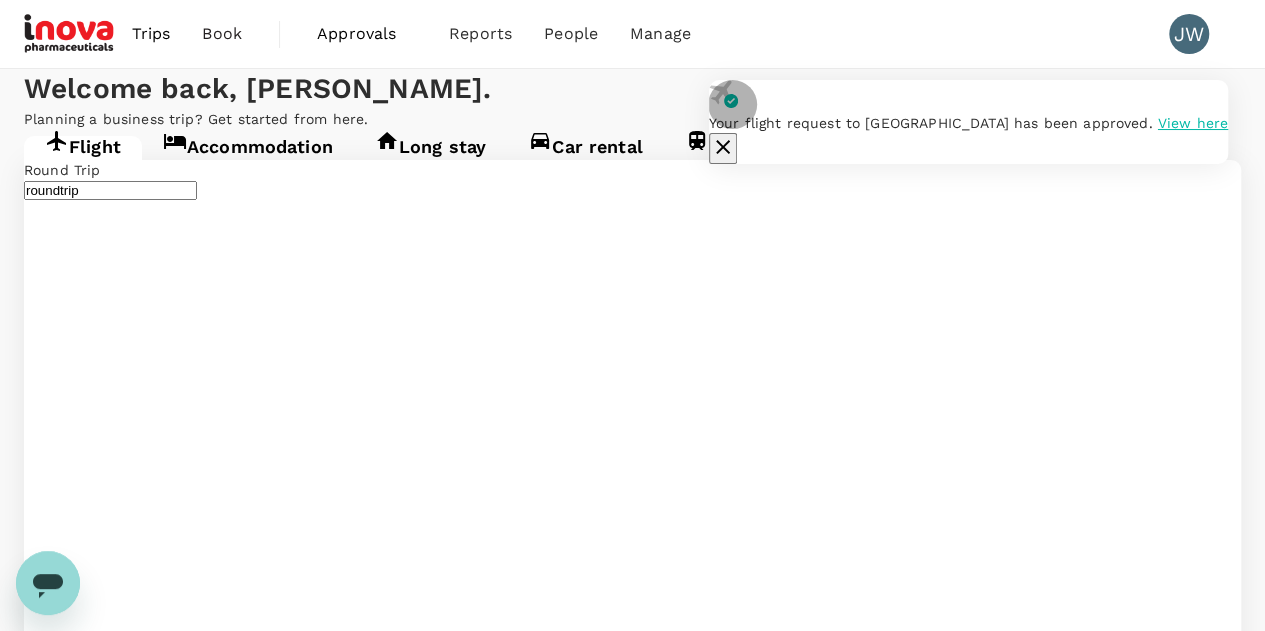 click 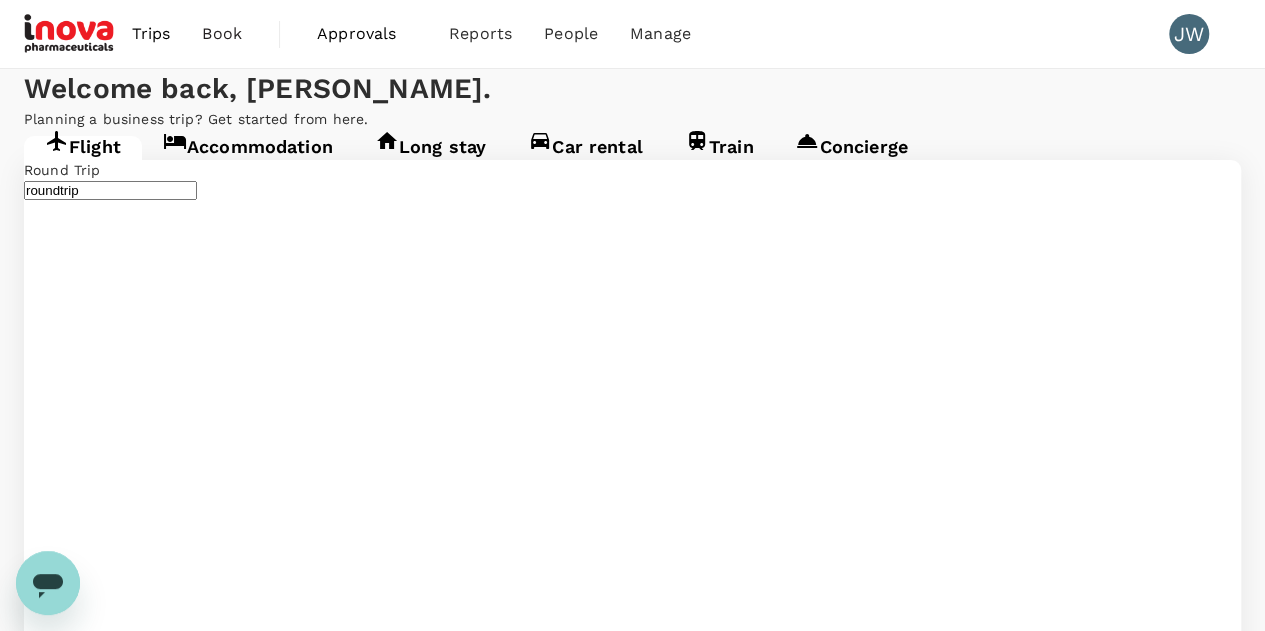 click on "23 Sep" at bounding box center [47, 4168] 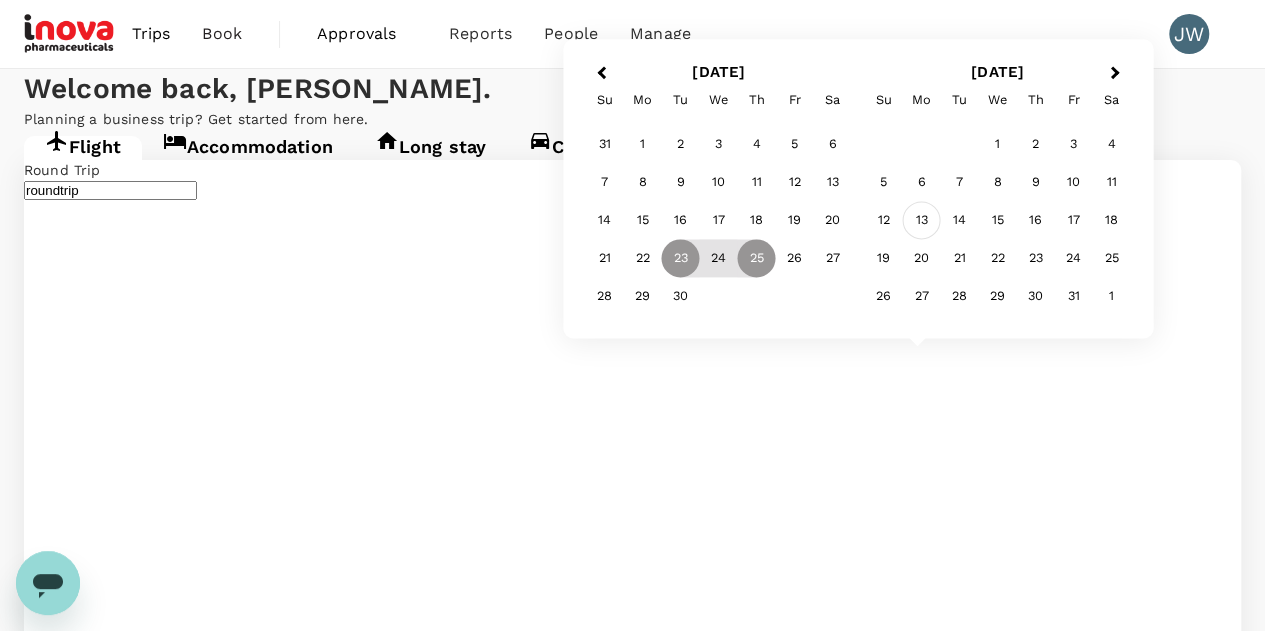 click on "13" at bounding box center [922, 221] 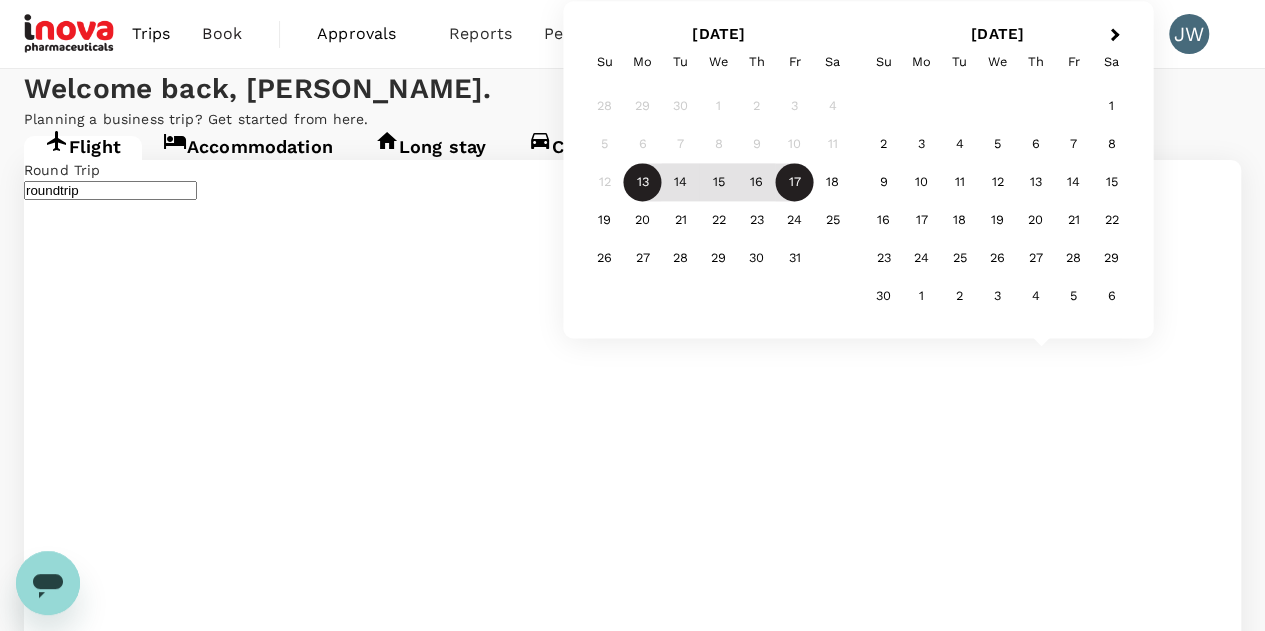 click on "17" at bounding box center [795, 183] 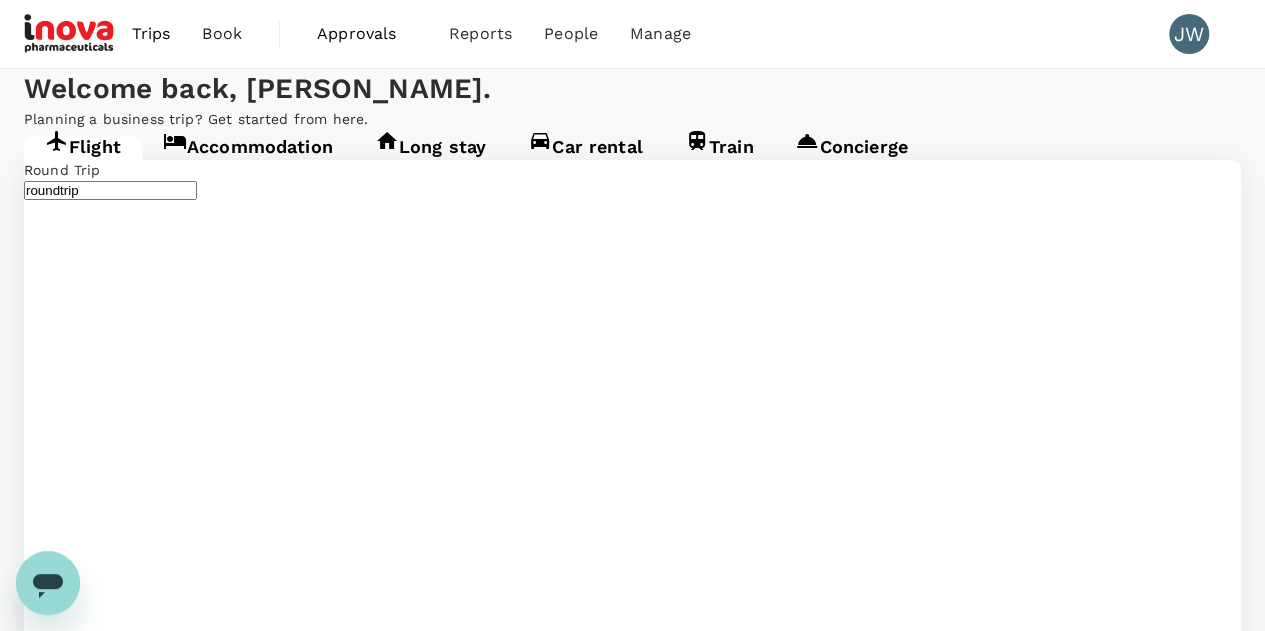 click on "Advanced search" at bounding box center [632, 4270] 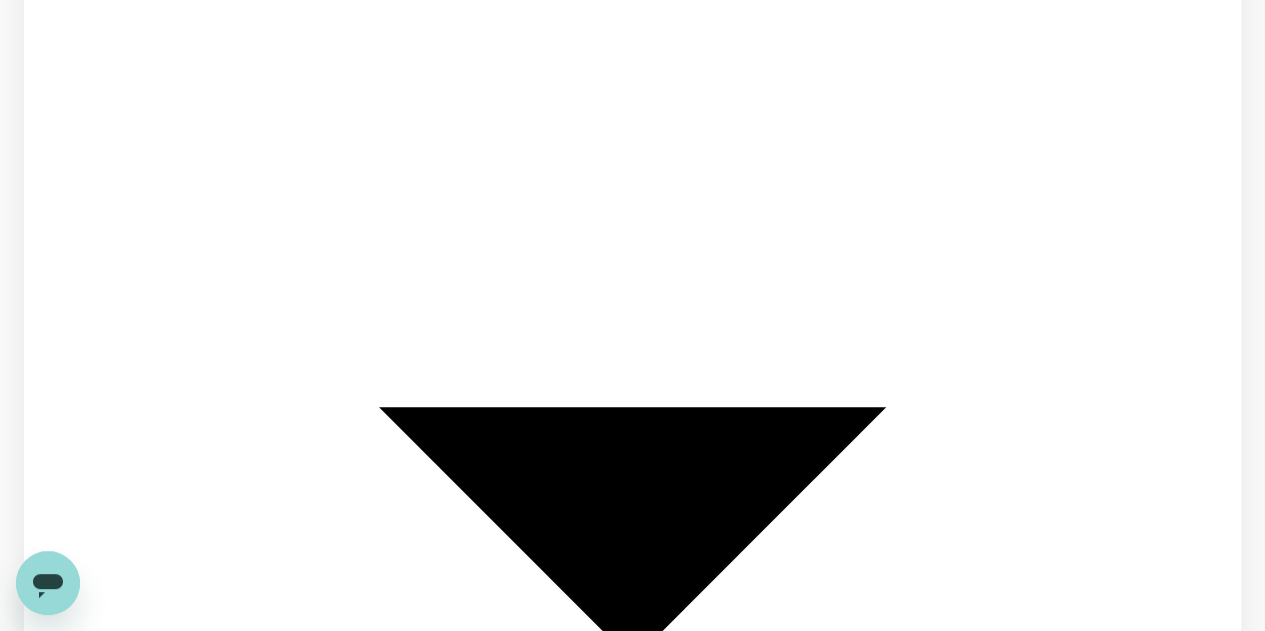click 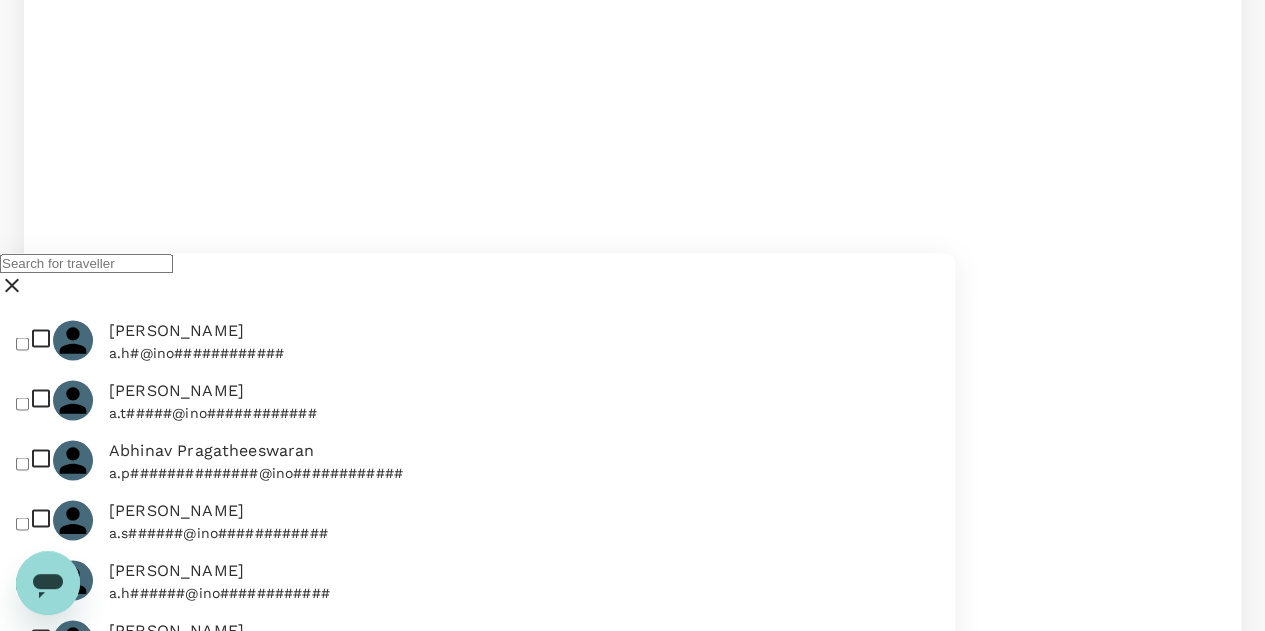 click at bounding box center [86, 263] 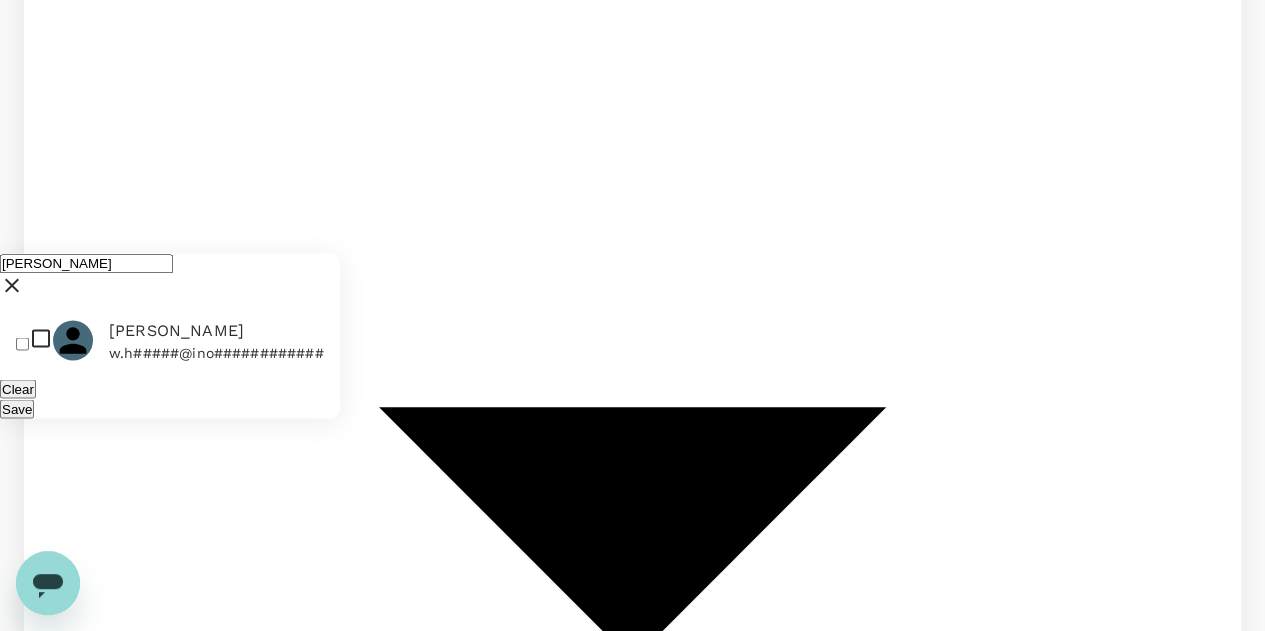 type on "wendell" 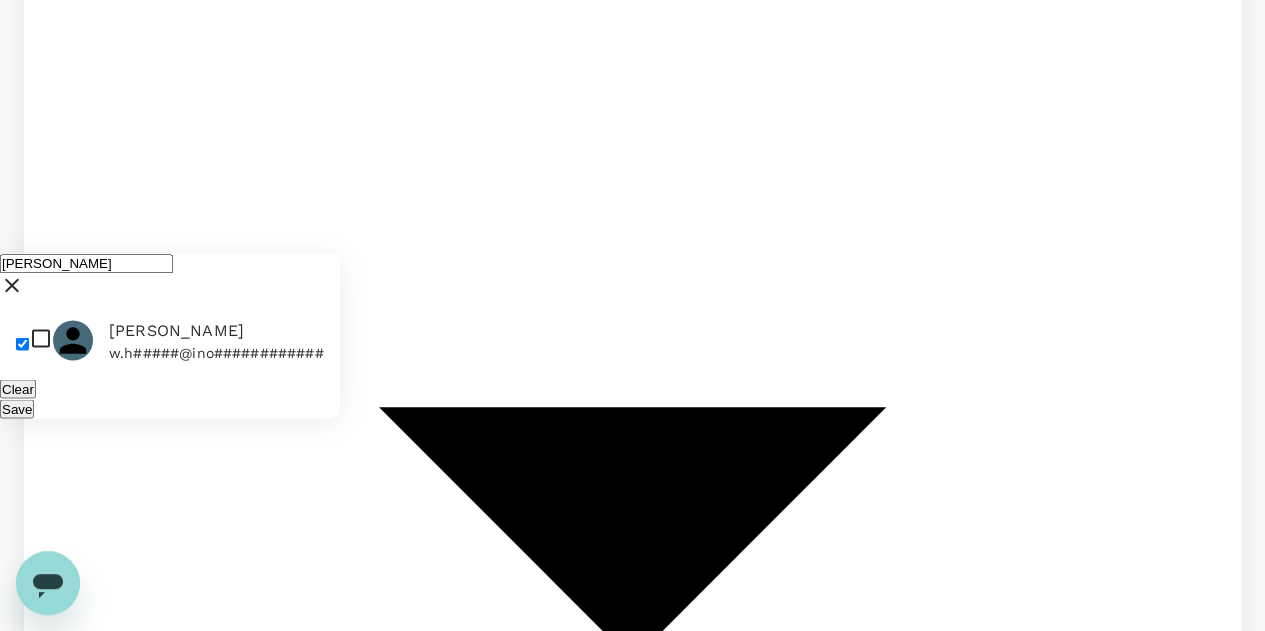 checkbox on "true" 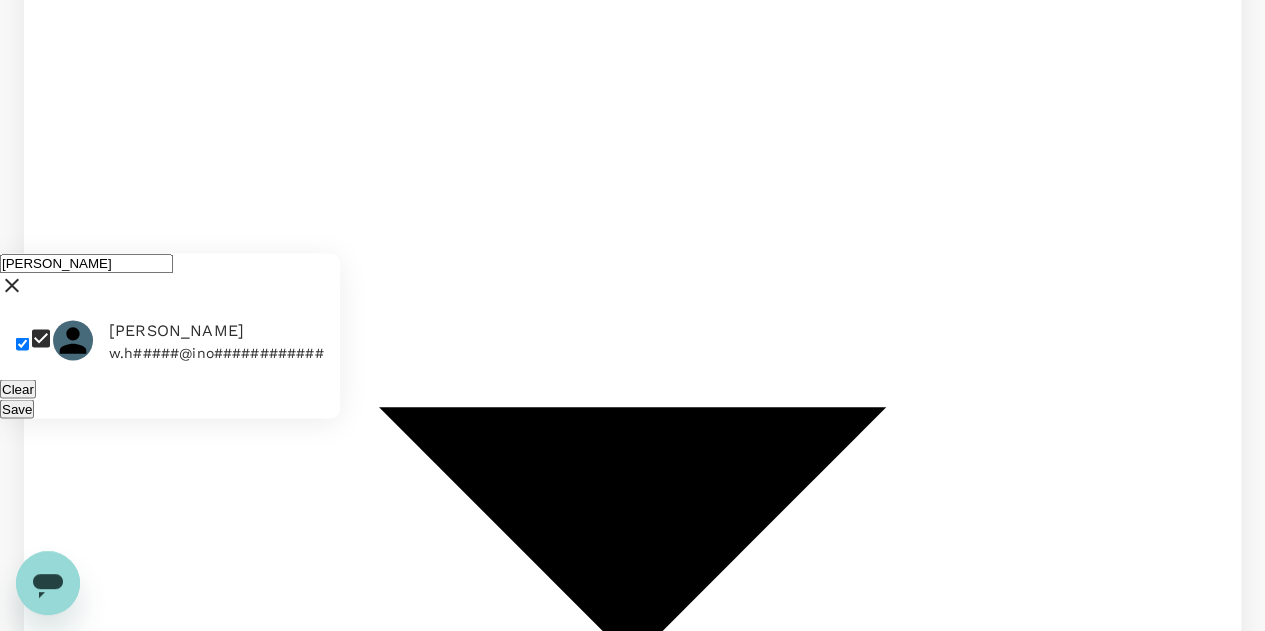 click on "Find flights" at bounding box center [58, 4068] 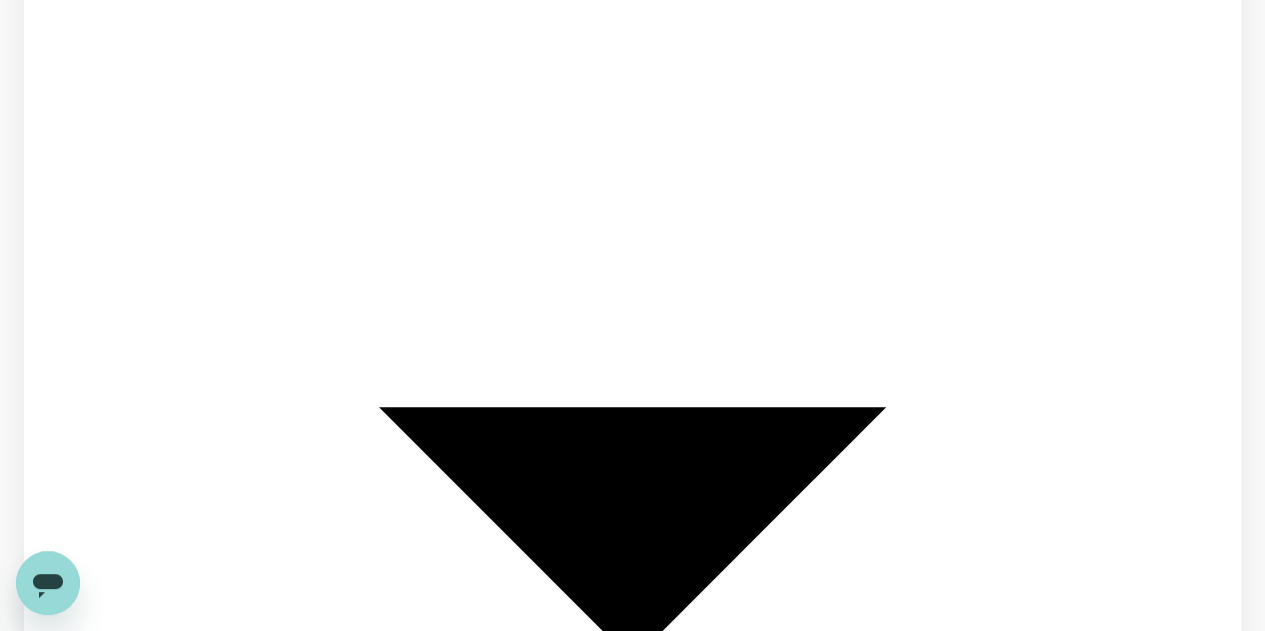 click at bounding box center (632, 4027) 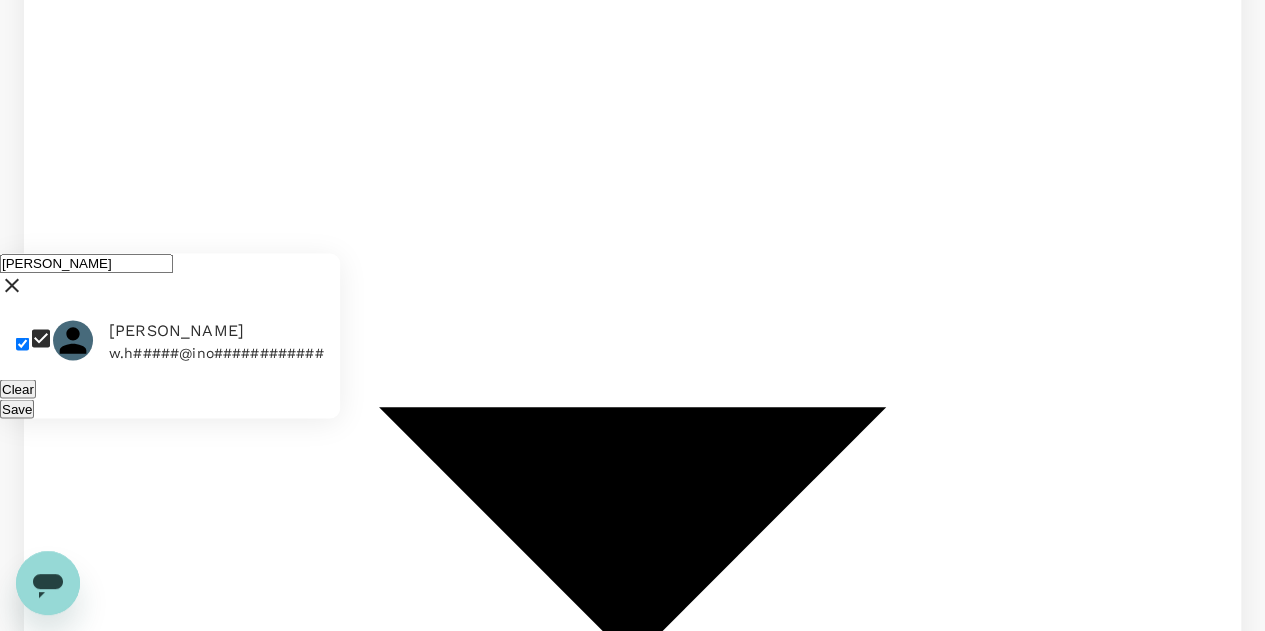 click on "Save" at bounding box center [17, 408] 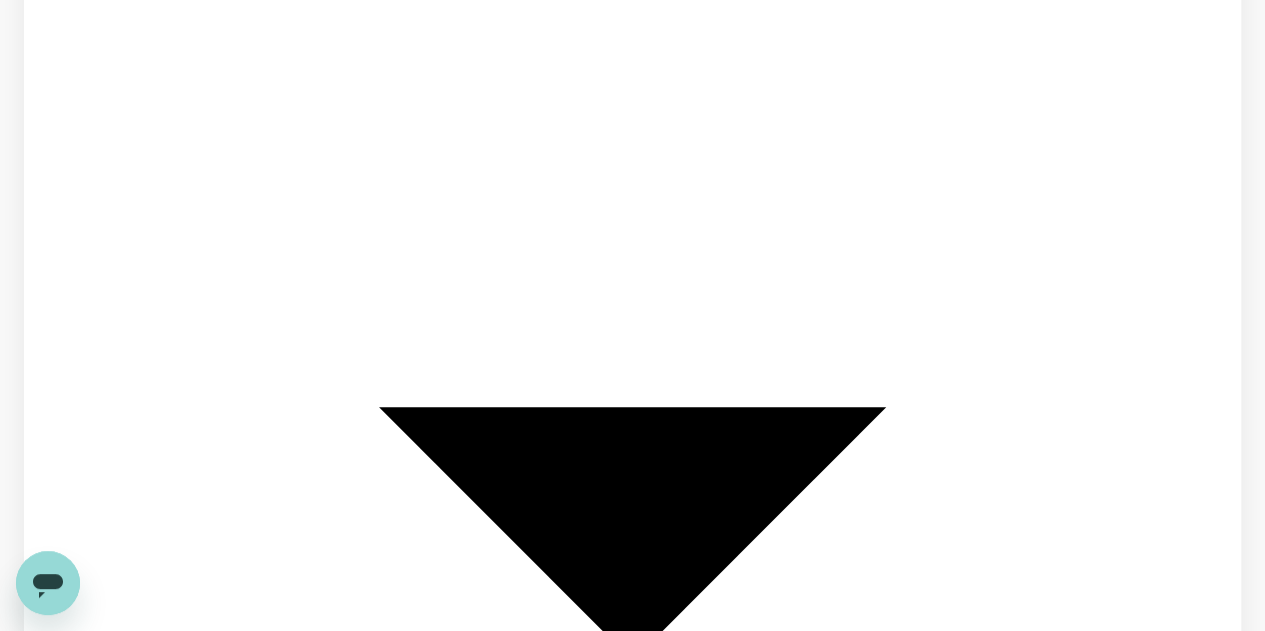 click on "Find flights" at bounding box center [632, 4137] 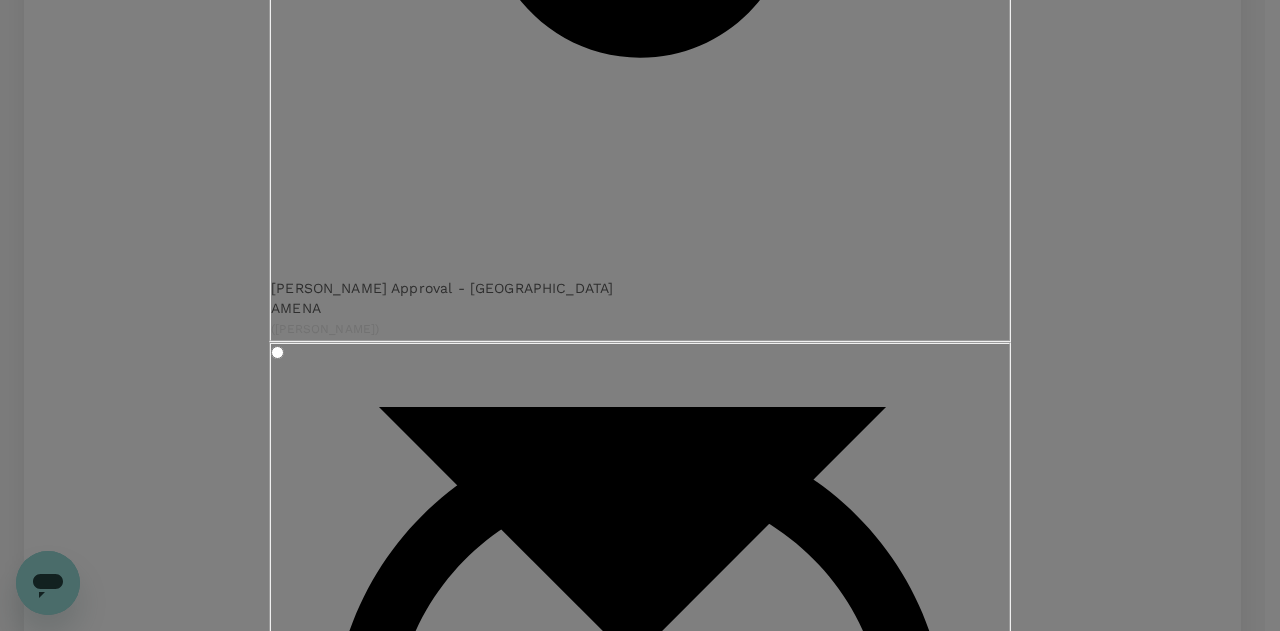 click on "Confirm" at bounding box center [354, 3542] 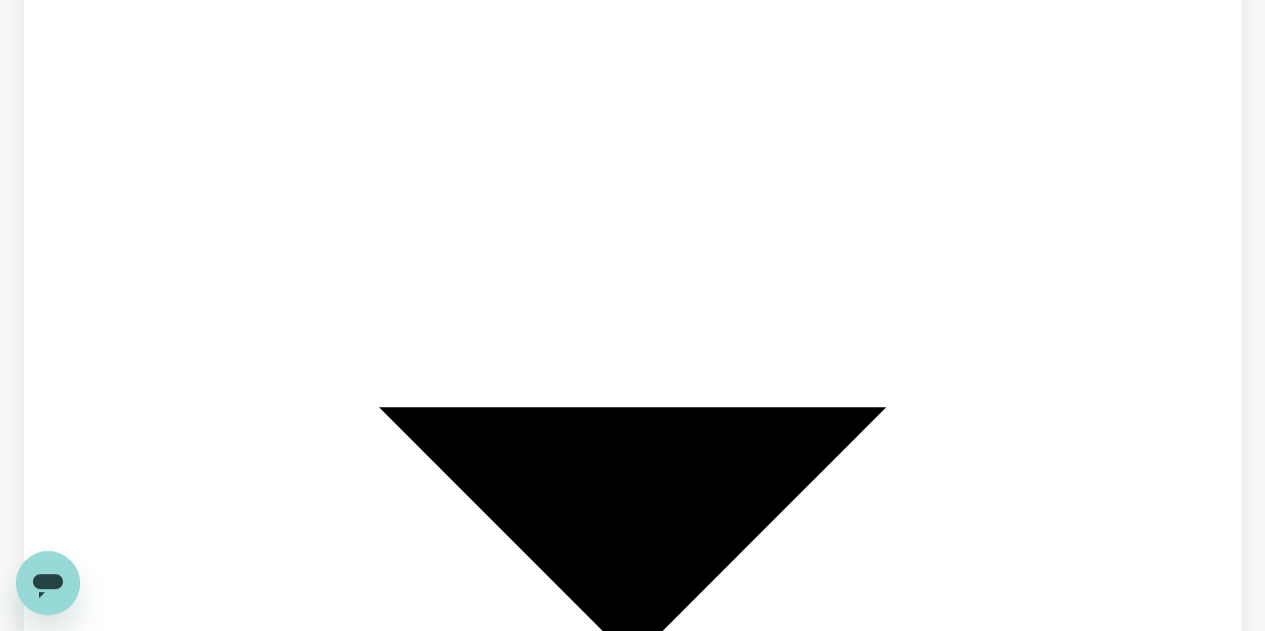 scroll, scrollTop: 0, scrollLeft: 0, axis: both 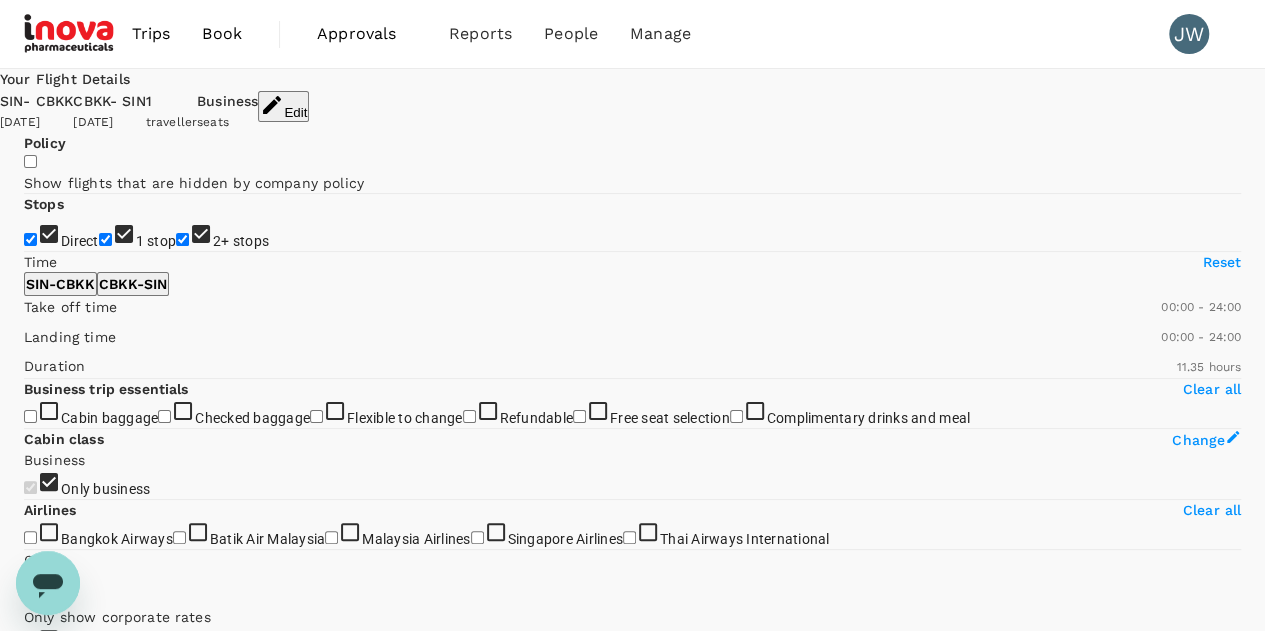 type on "895" 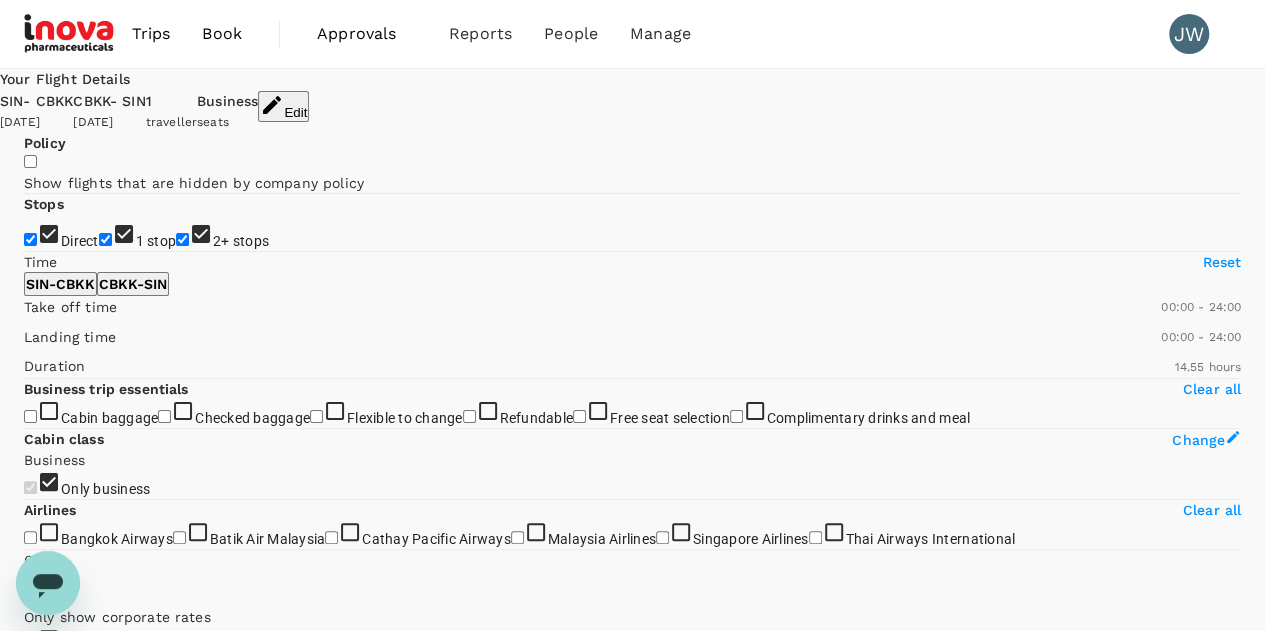 click on "Trips" at bounding box center (151, 34) 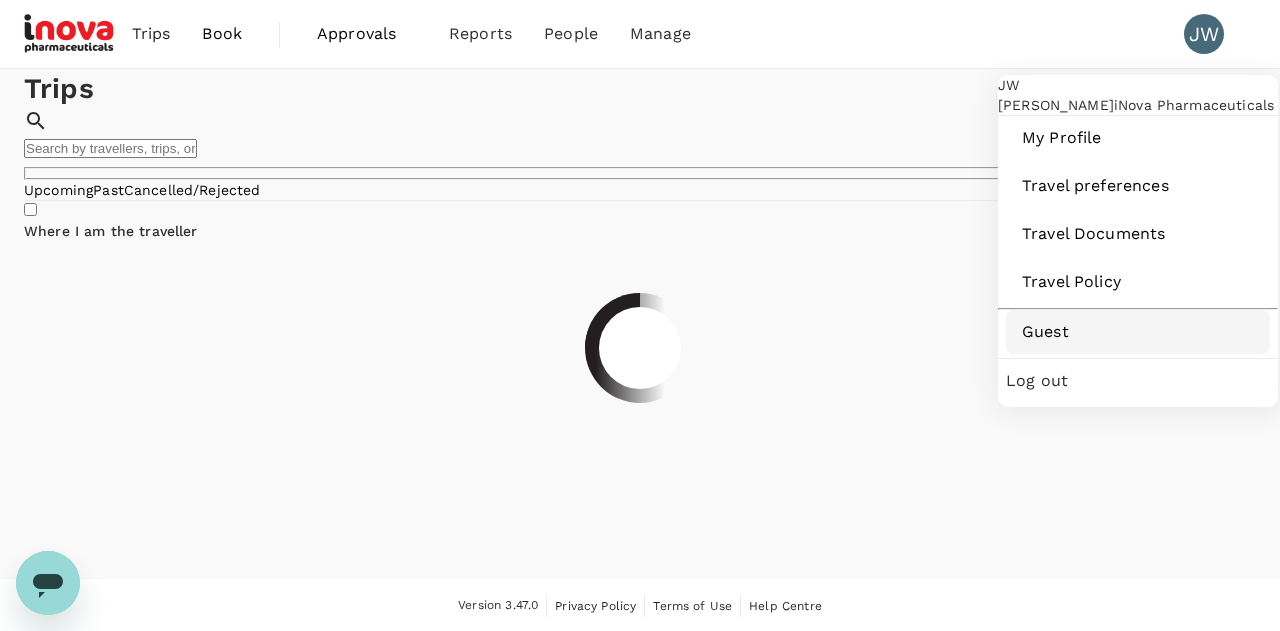 click on "Guest" at bounding box center (1138, 332) 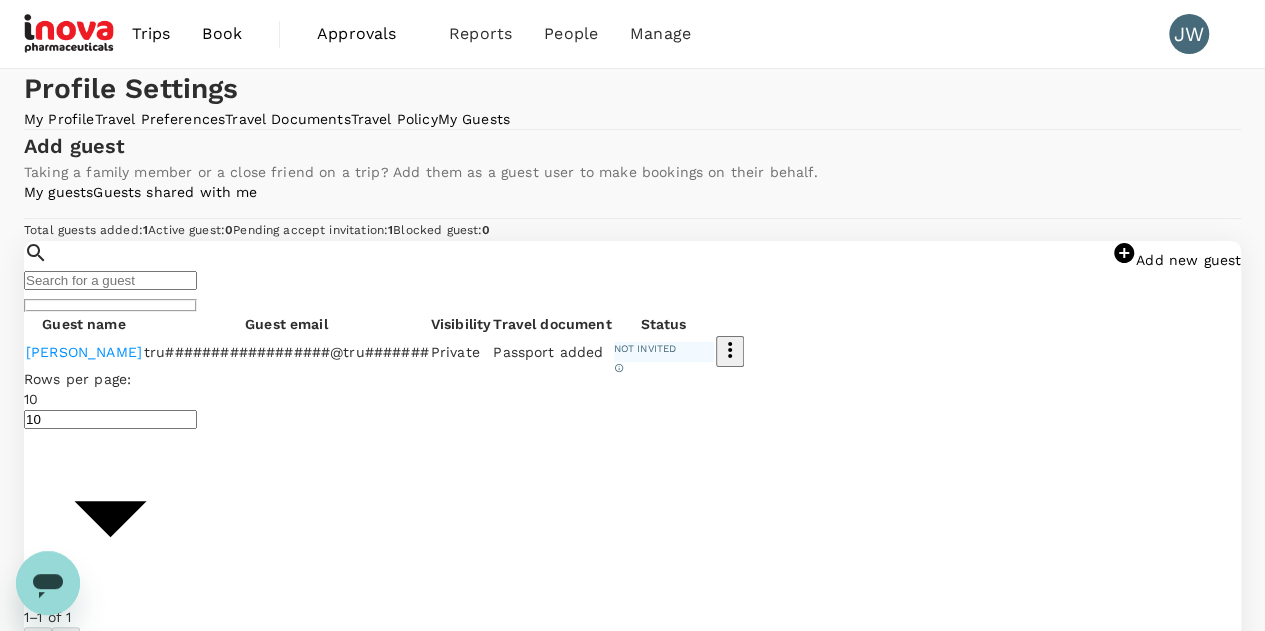 scroll, scrollTop: 300, scrollLeft: 0, axis: vertical 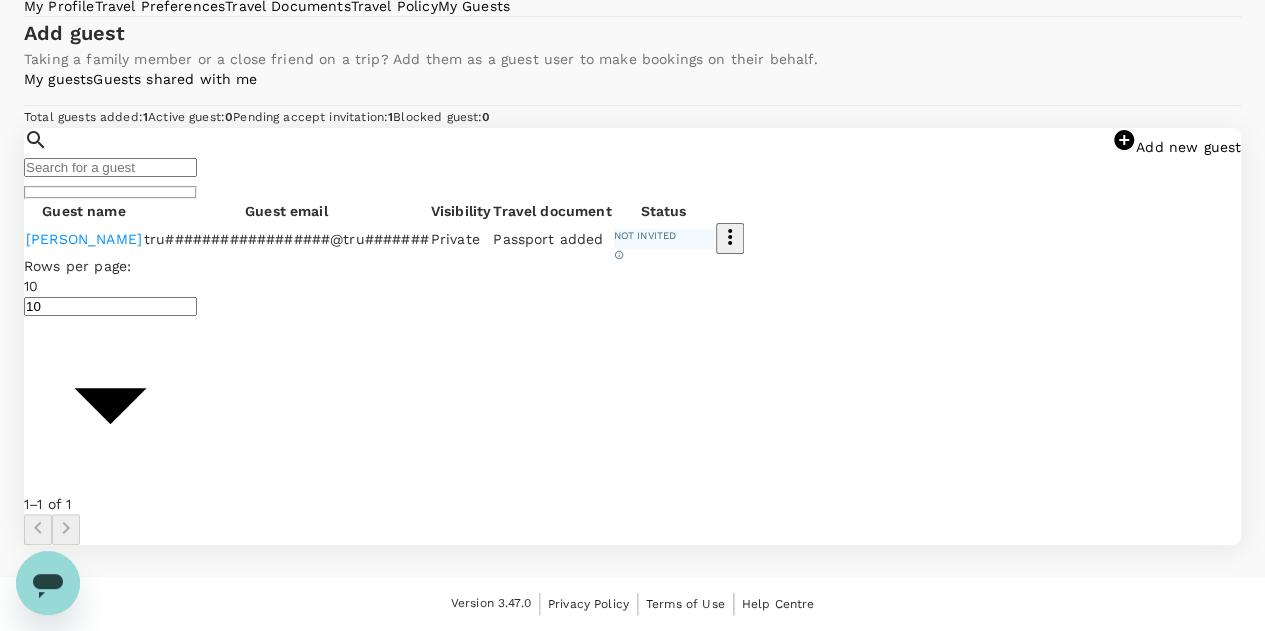 click on "Pending accept invitation :  1" at bounding box center (313, 117) 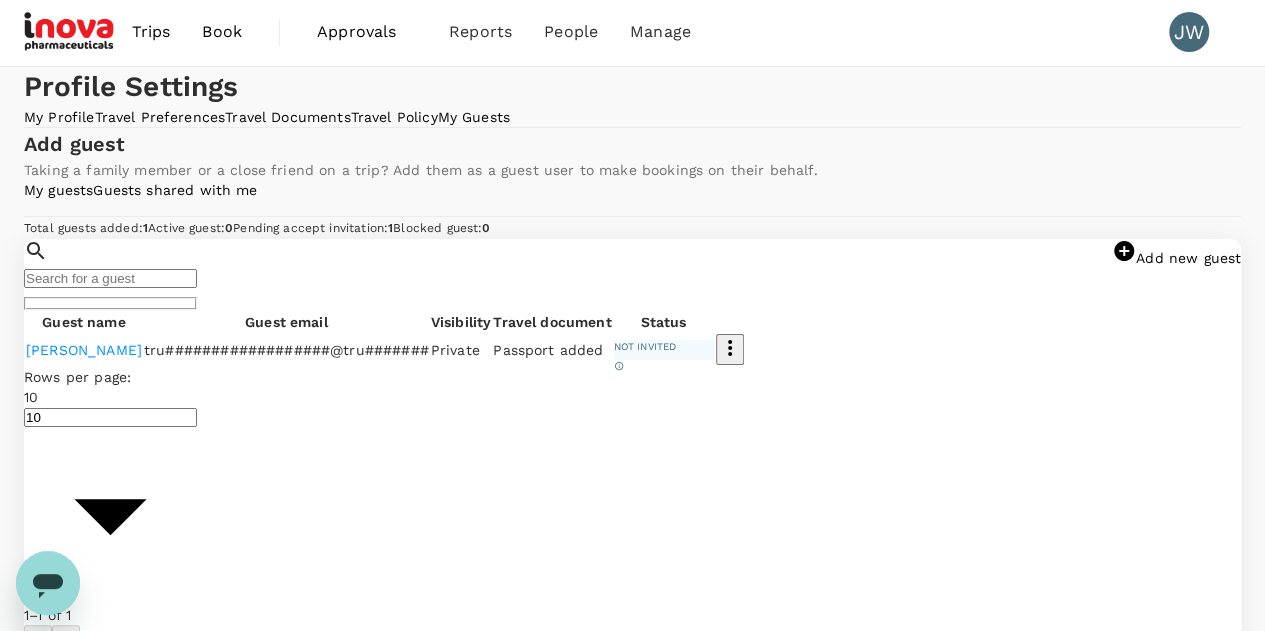 scroll, scrollTop: 0, scrollLeft: 0, axis: both 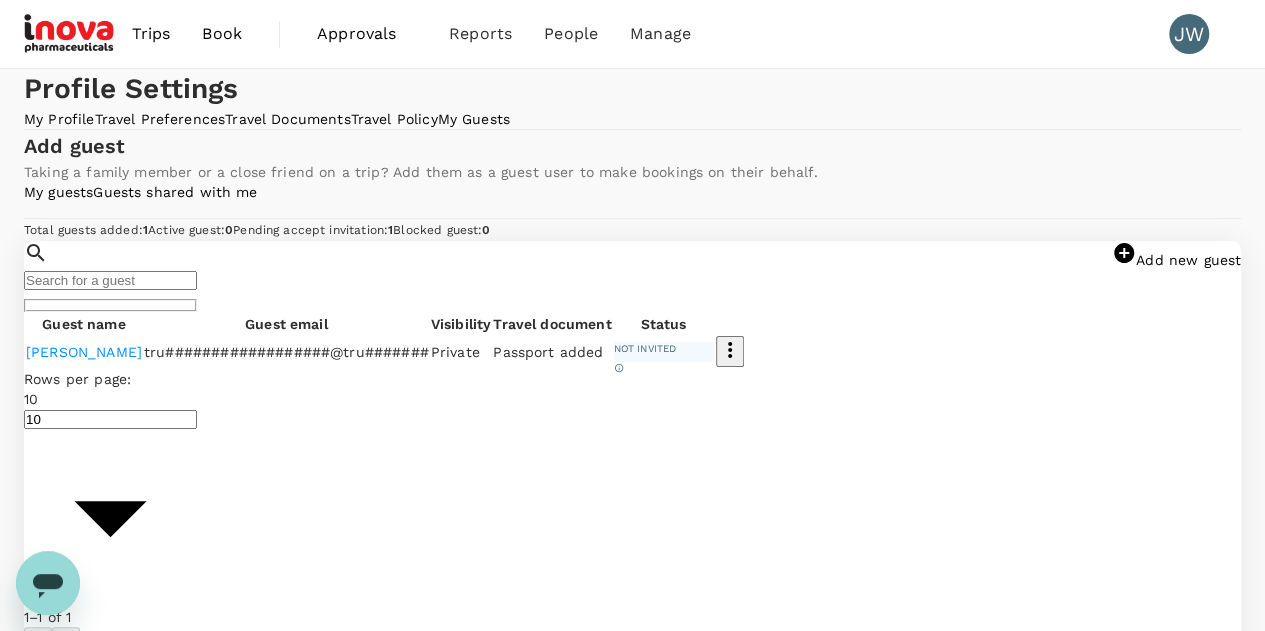 click on "Trips" at bounding box center [151, 34] 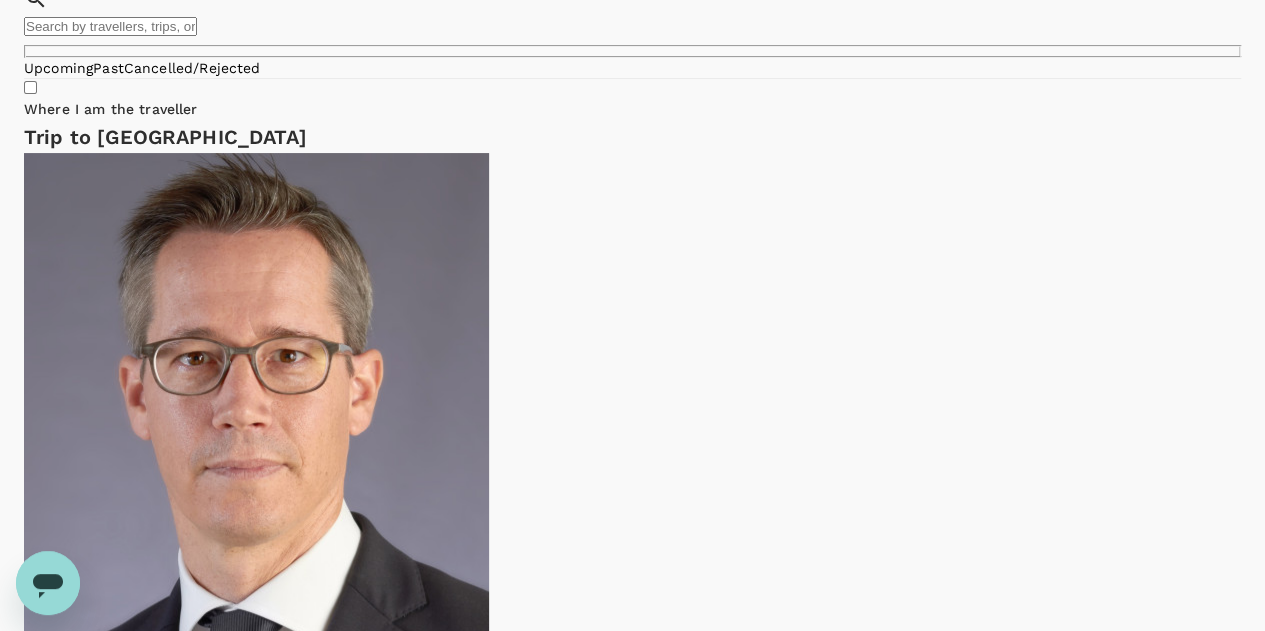 scroll, scrollTop: 0, scrollLeft: 0, axis: both 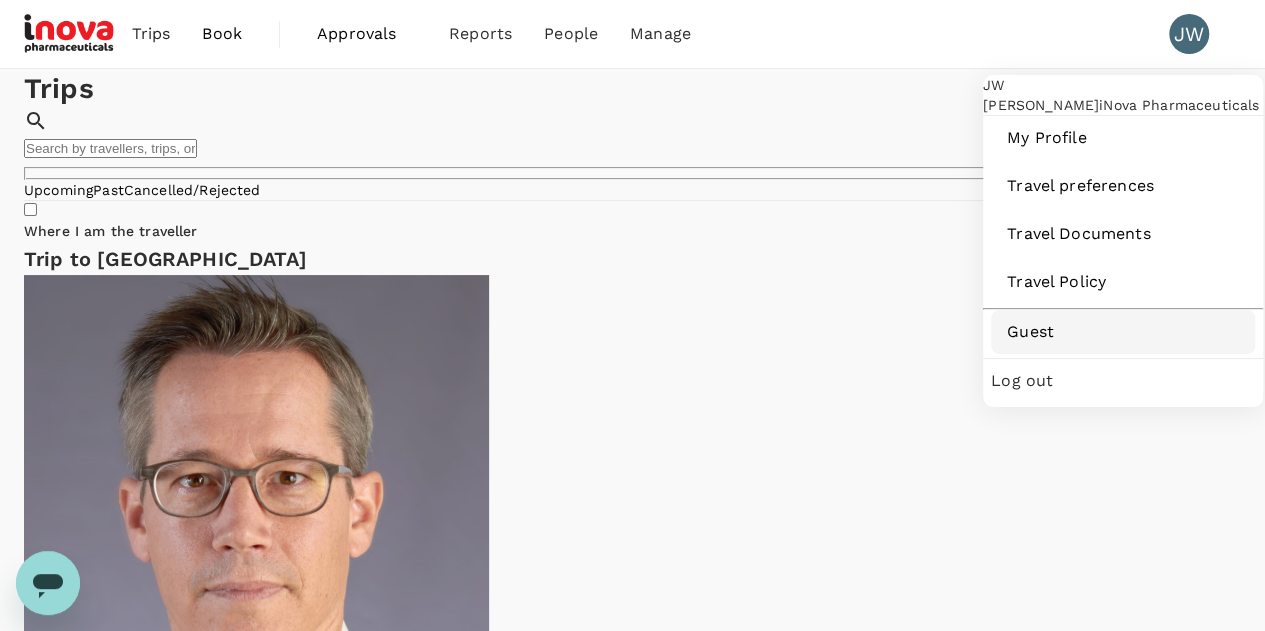 click on "Guest" at bounding box center (1123, 332) 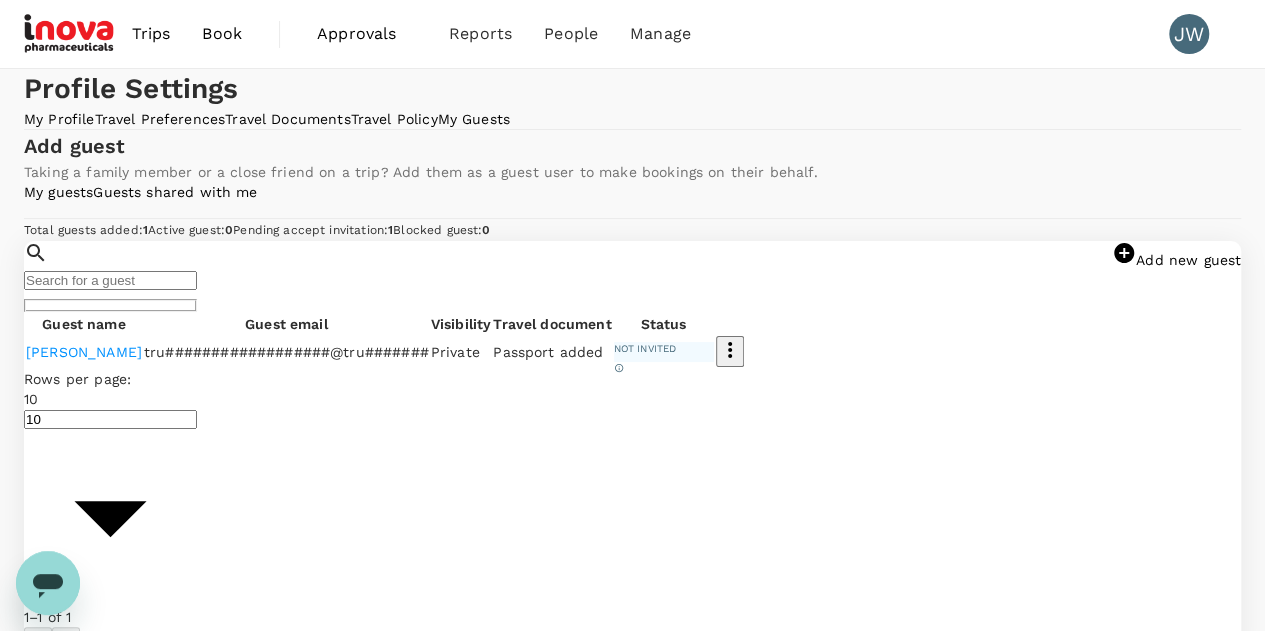 scroll, scrollTop: 300, scrollLeft: 0, axis: vertical 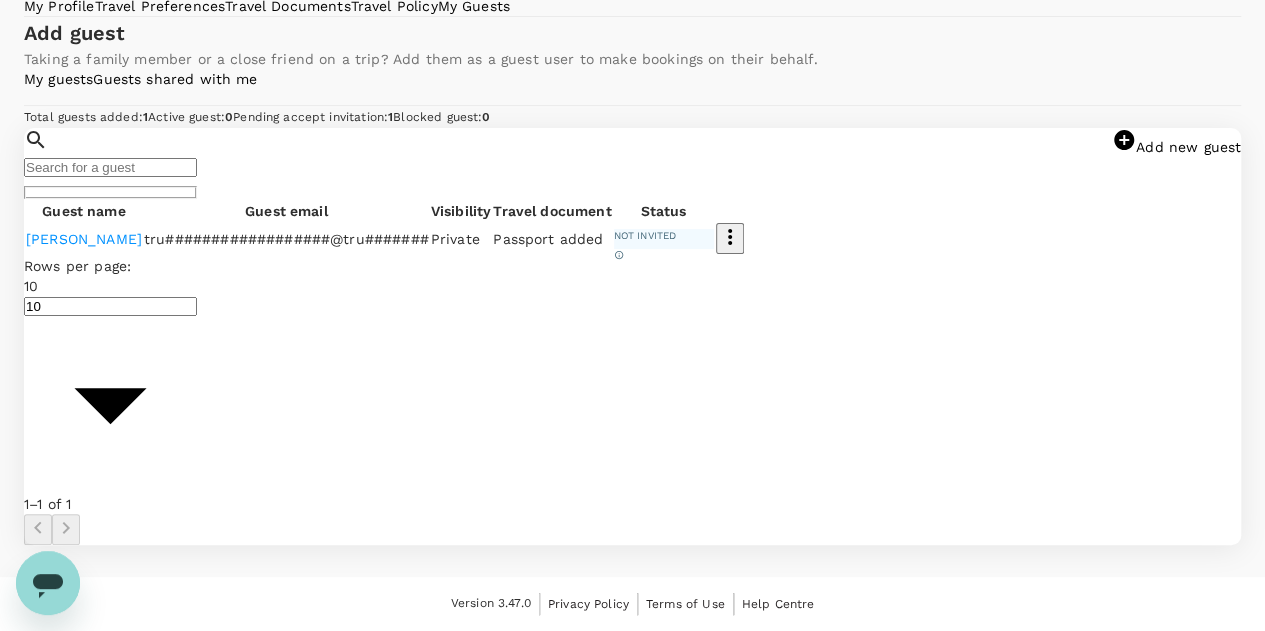 click on "Add new guest" at bounding box center [1176, 147] 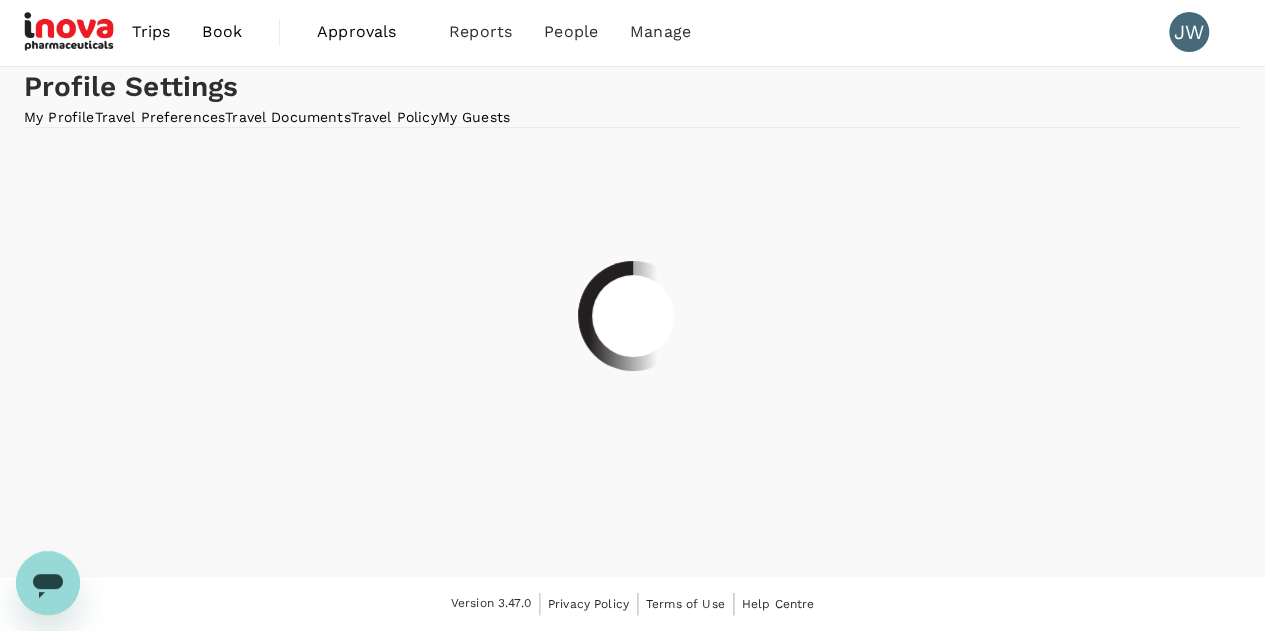 scroll, scrollTop: 0, scrollLeft: 0, axis: both 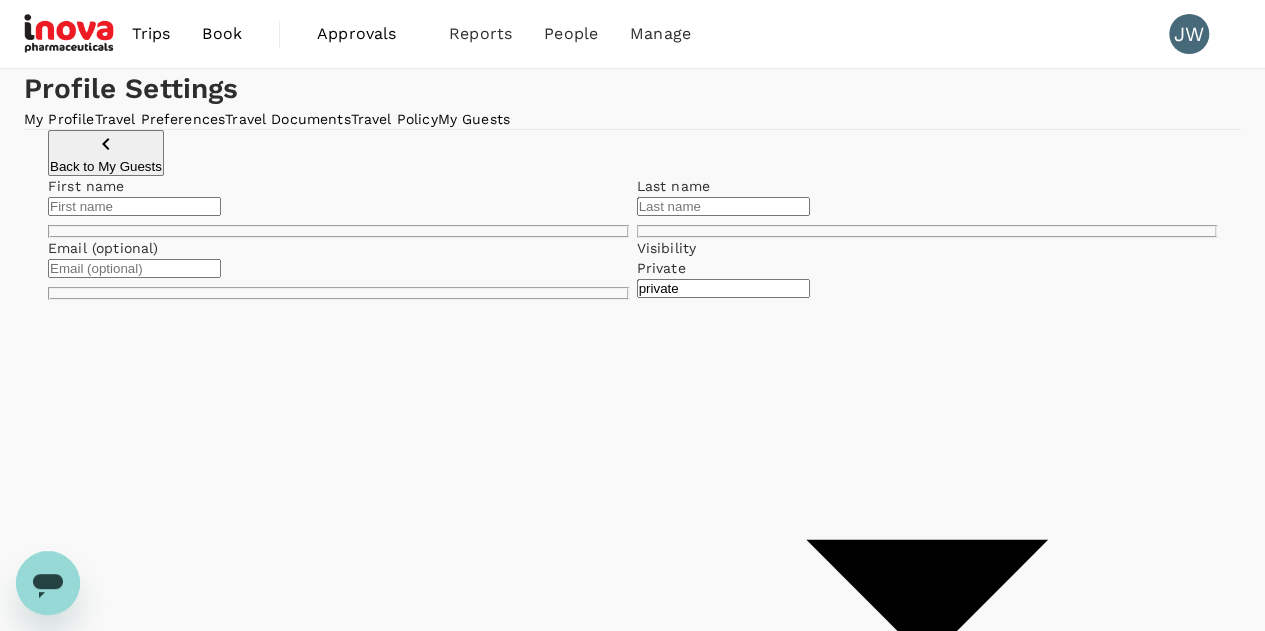 click at bounding box center (134, 206) 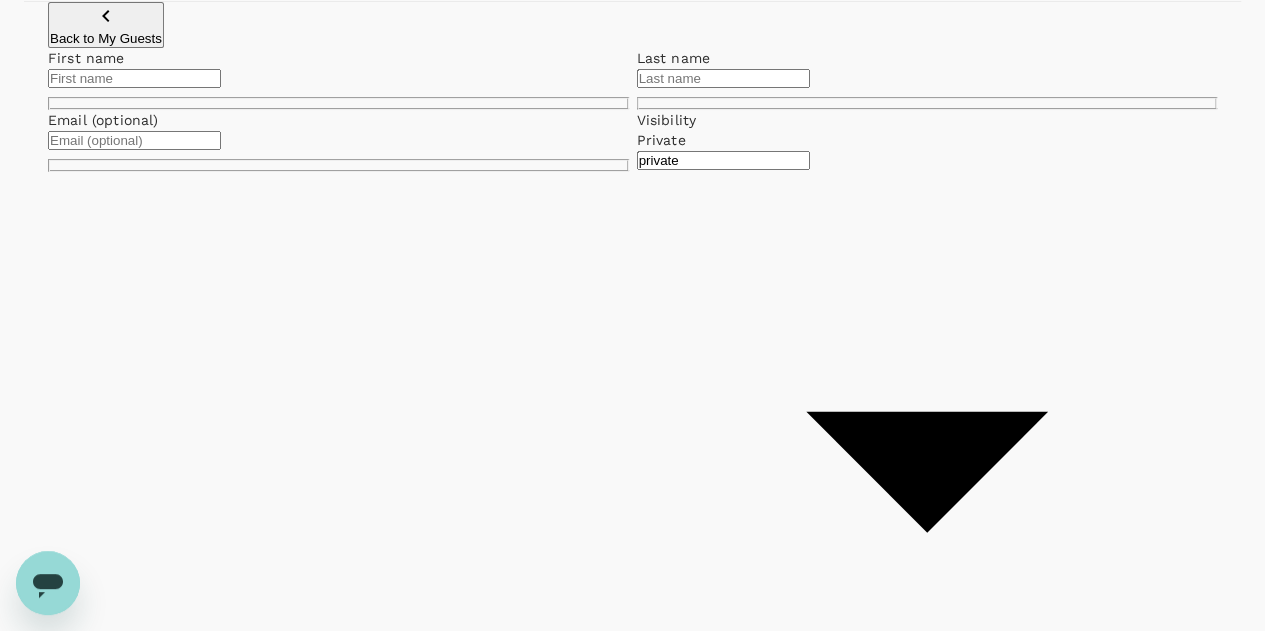 scroll, scrollTop: 156, scrollLeft: 0, axis: vertical 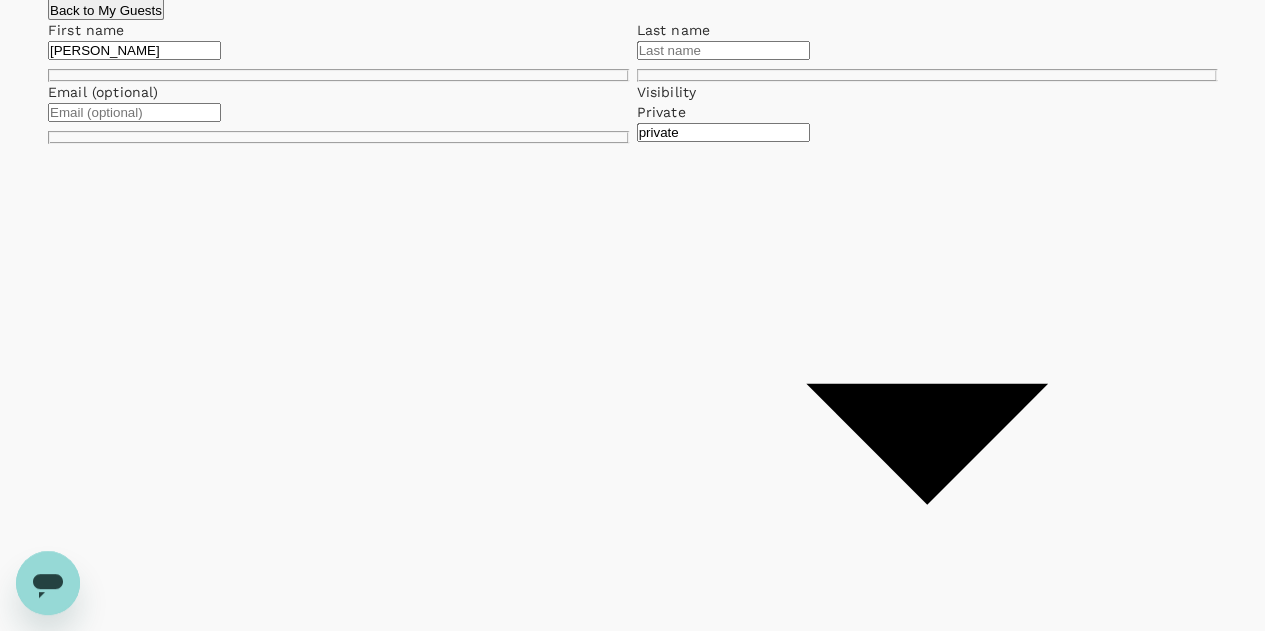 type on "Joseph" 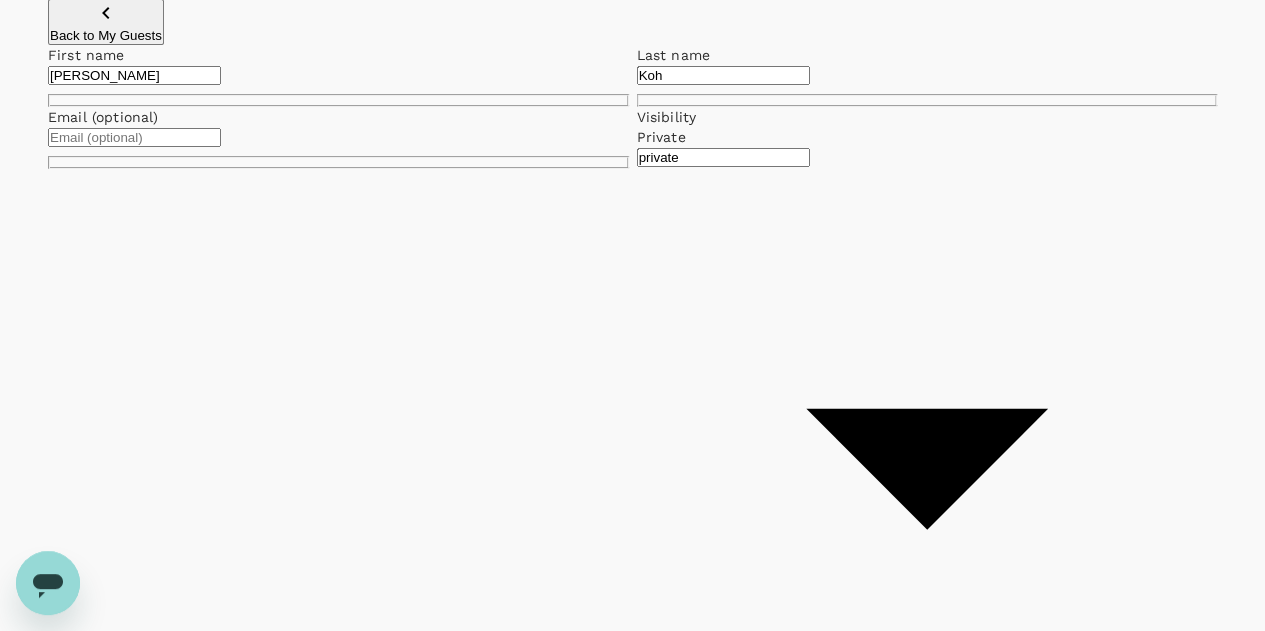 scroll, scrollTop: 156, scrollLeft: 0, axis: vertical 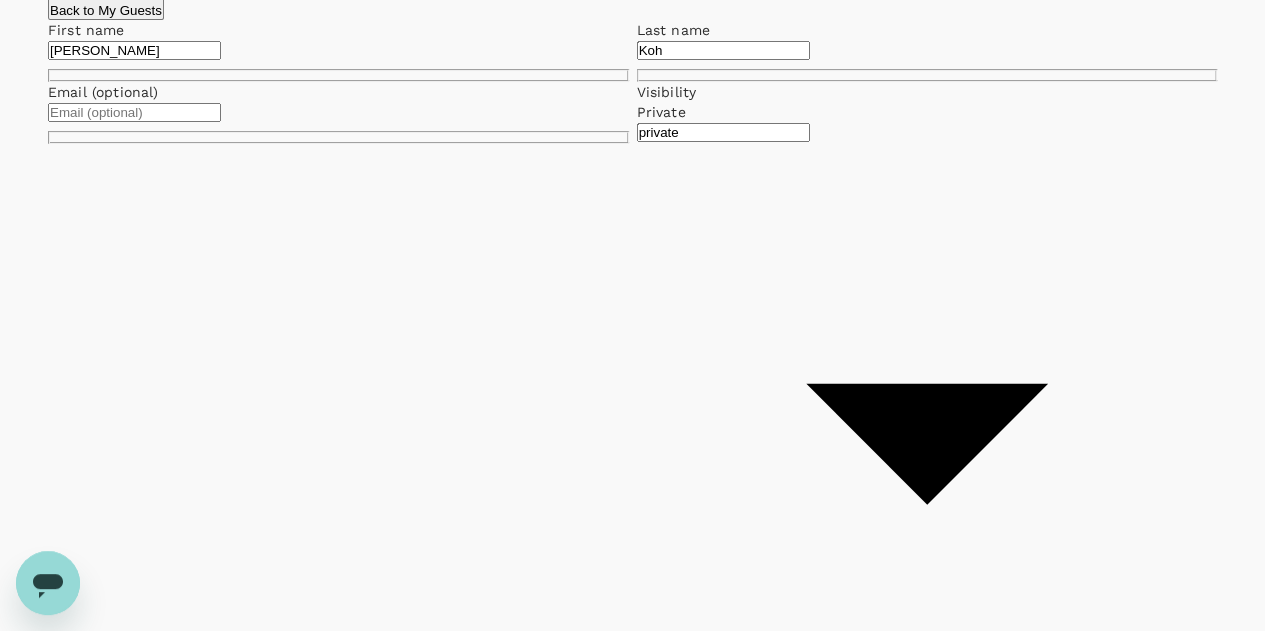 type on "Koh" 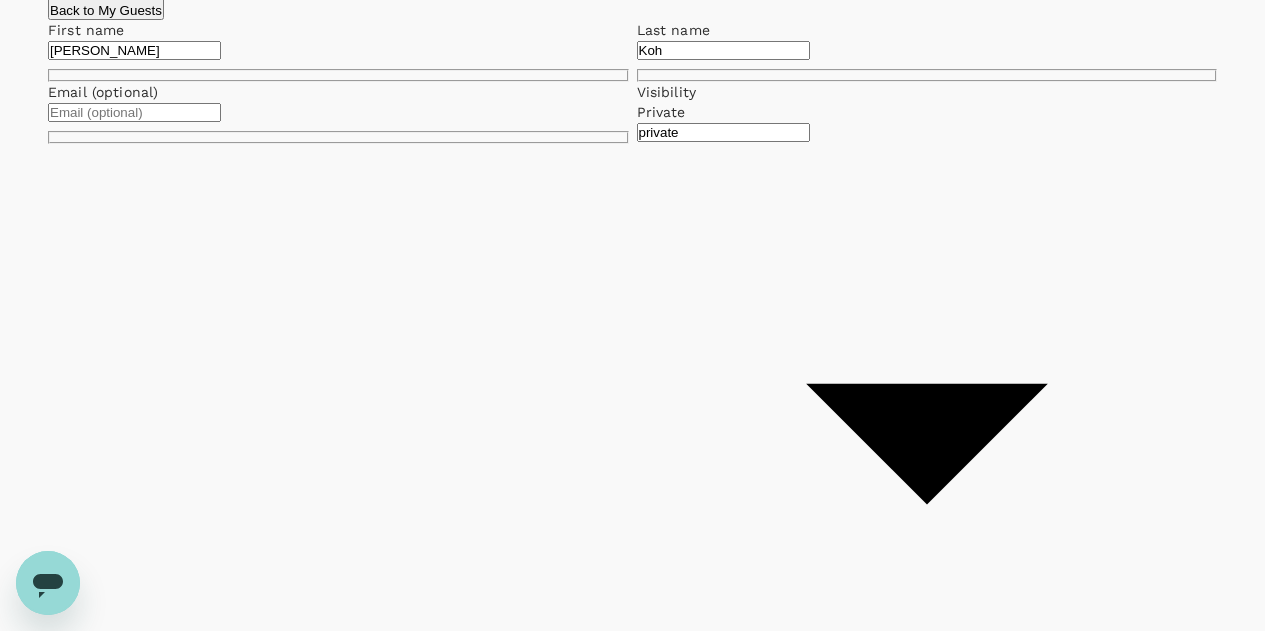 click on "Trips Book Approvals 0 Reports People Manage JW Profile Settings My Profile Travel Preferences Travel Documents Travel Policy My Guests Back to My Guests First name Joseph ​ Last name Koh ​ Email (optional) ​ Visibility Private private ​ Send invitation email Add new guest Version 3.47.0 Privacy Policy Terms of Use Help Centre Custom Private Company" at bounding box center (640, 432) 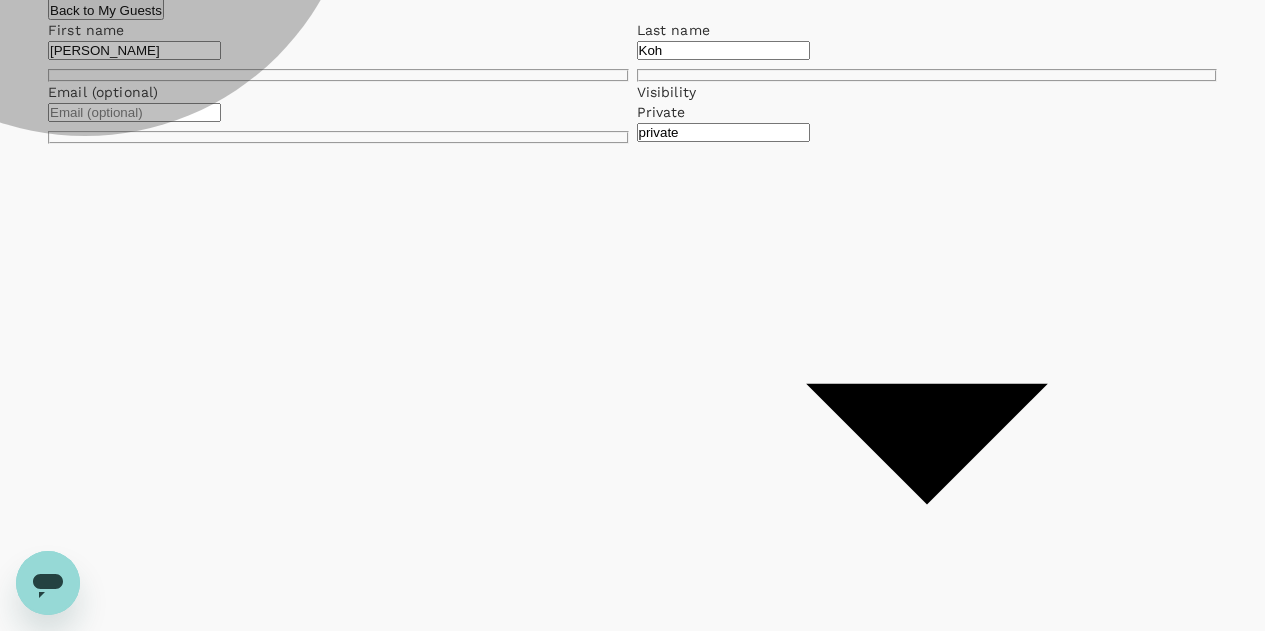 click on "Company" at bounding box center [632, 1010] 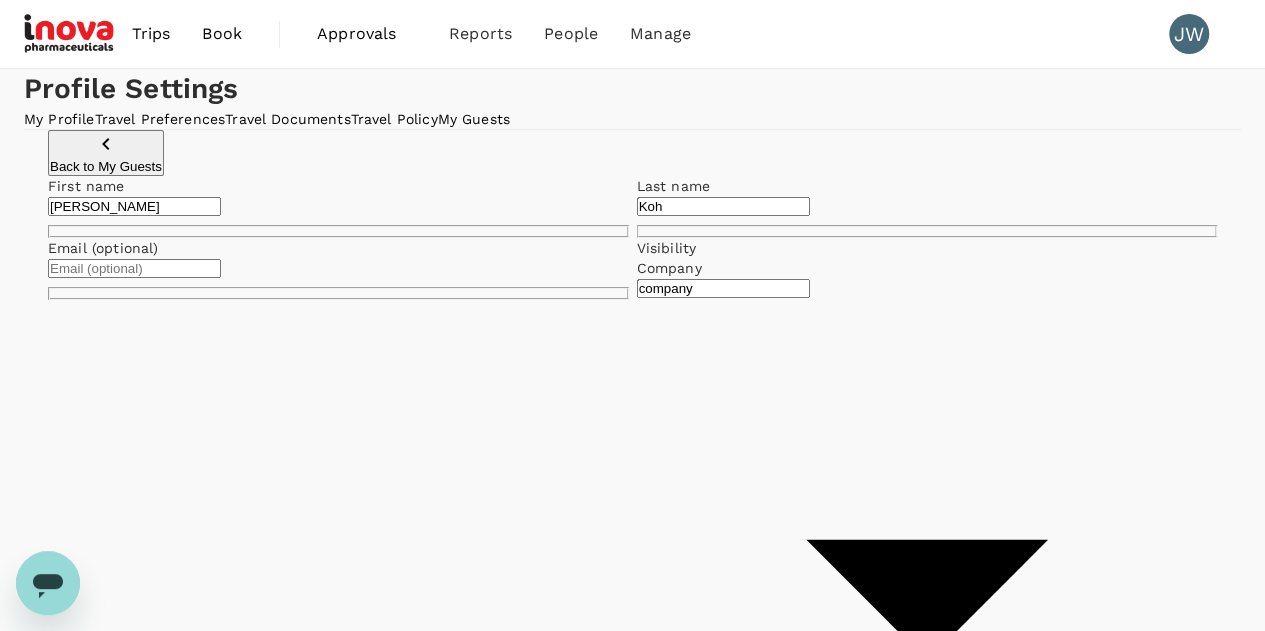 scroll, scrollTop: 156, scrollLeft: 0, axis: vertical 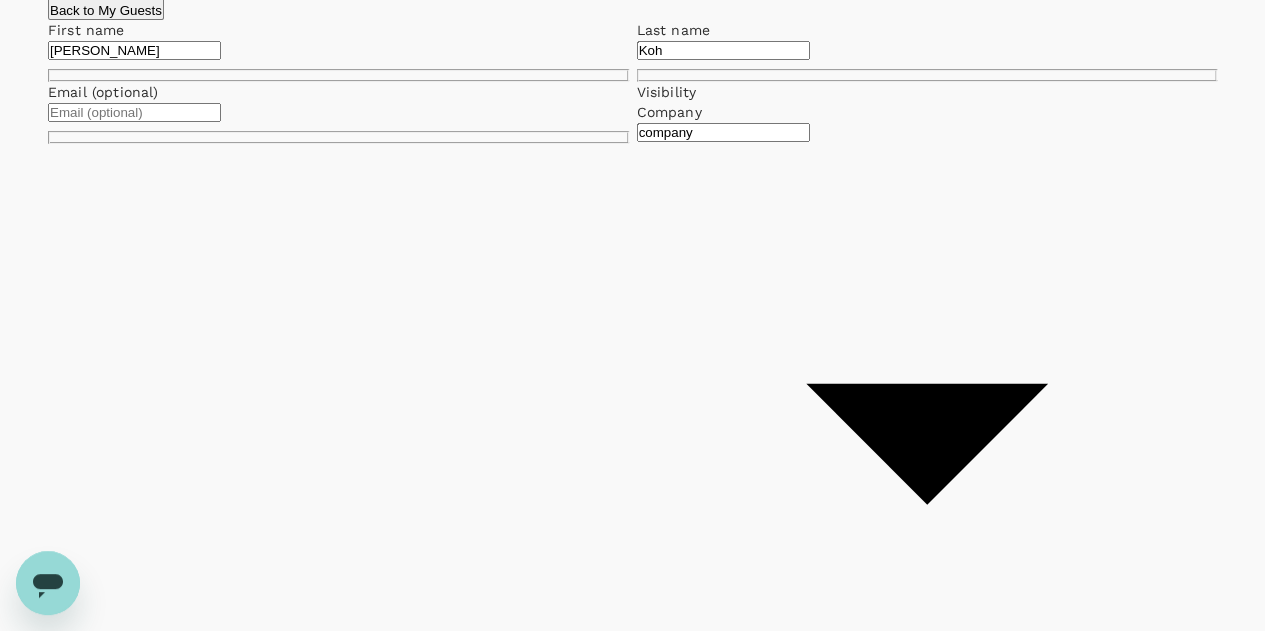 click at bounding box center [134, 112] 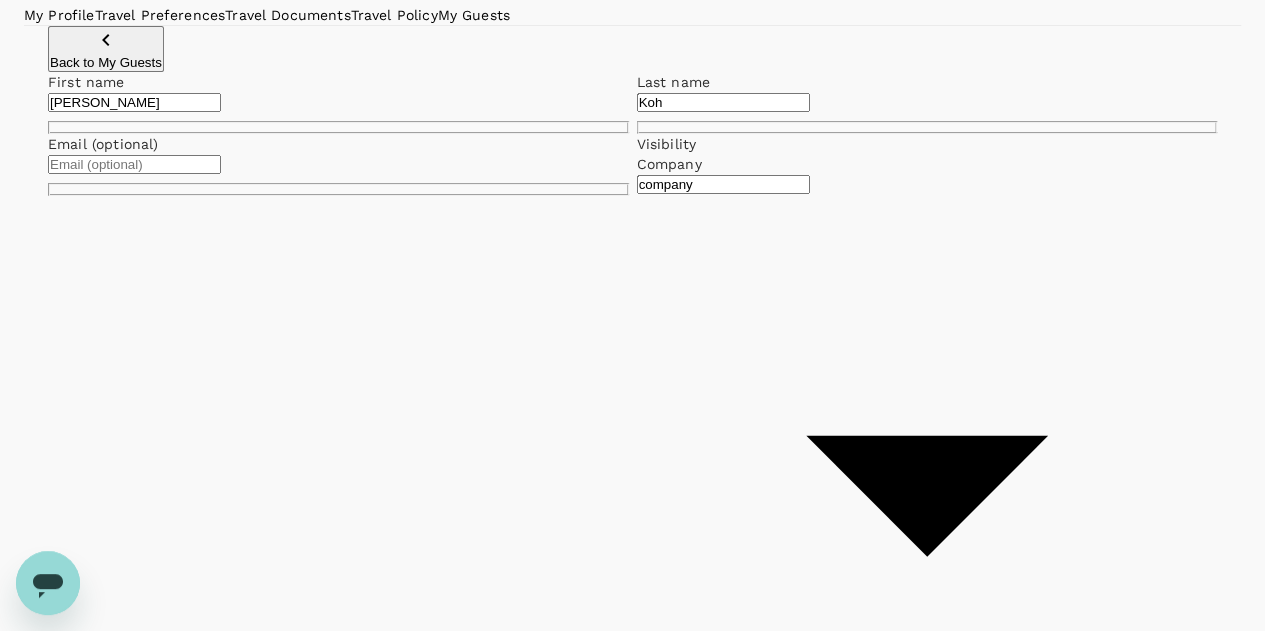 scroll, scrollTop: 0, scrollLeft: 0, axis: both 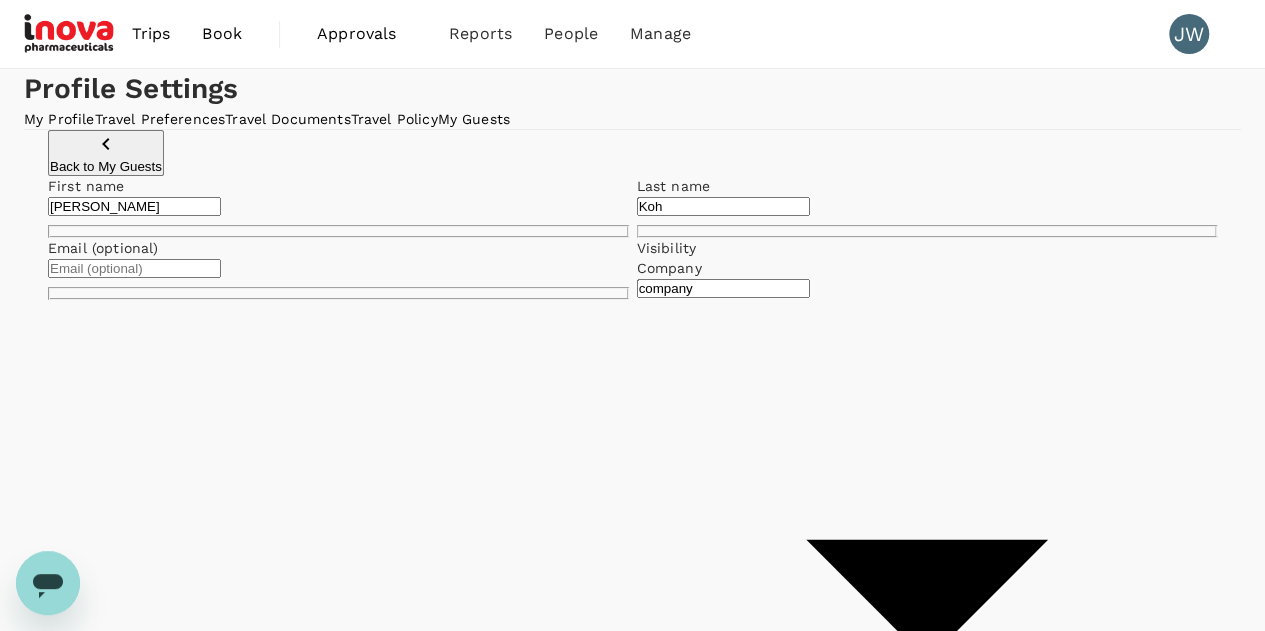 click on "Trips" at bounding box center [151, 34] 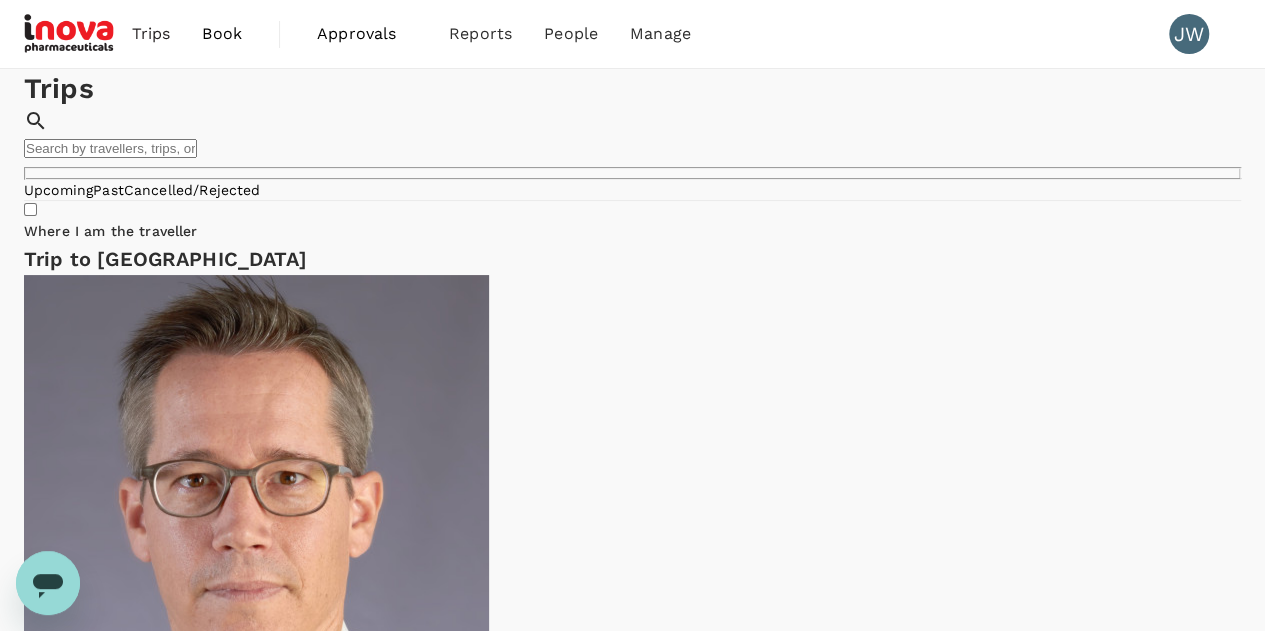 click on "Trips" at bounding box center [151, 34] 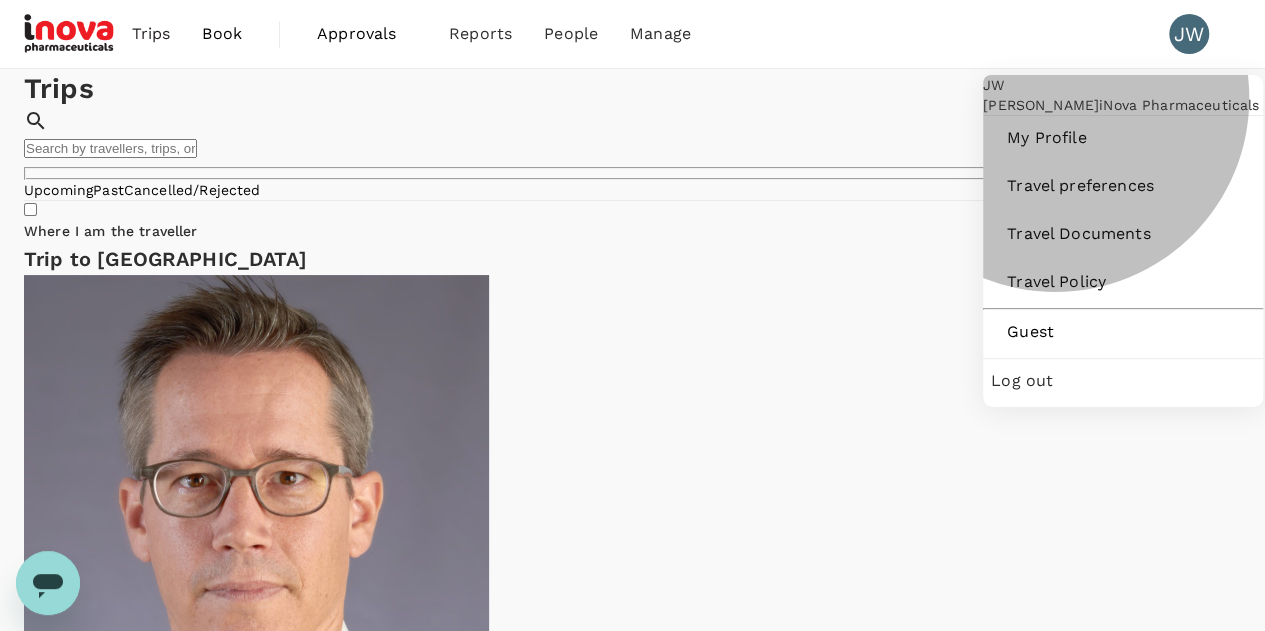 click on "Log out" at bounding box center (1123, 381) 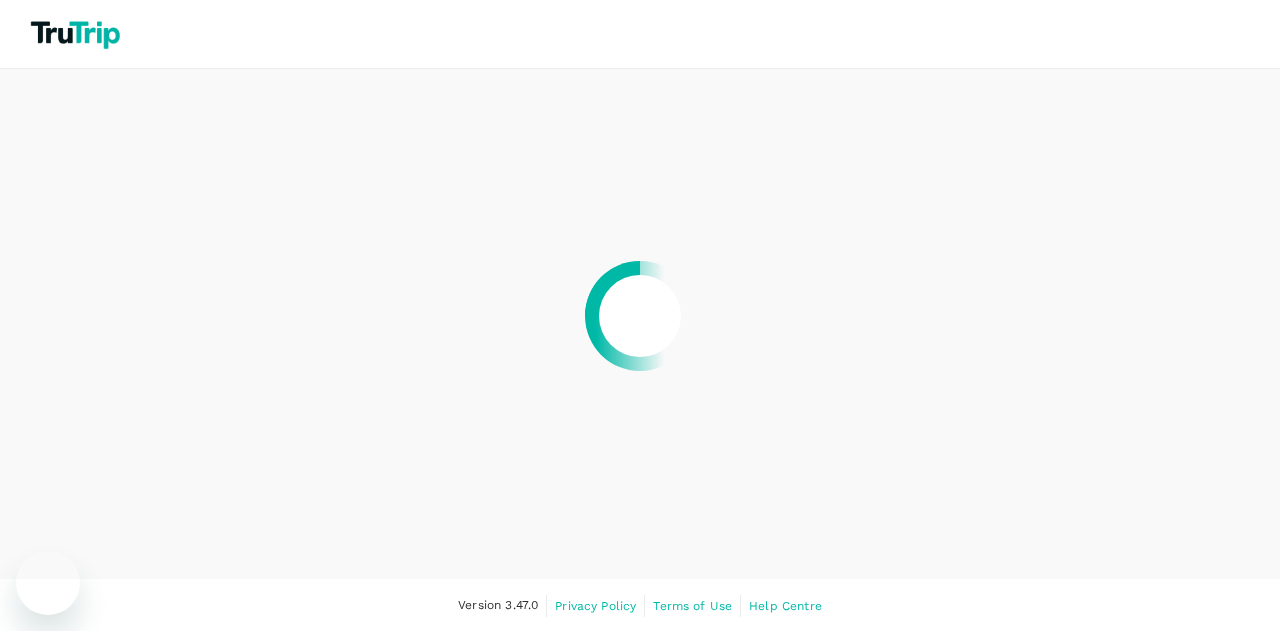scroll, scrollTop: 0, scrollLeft: 0, axis: both 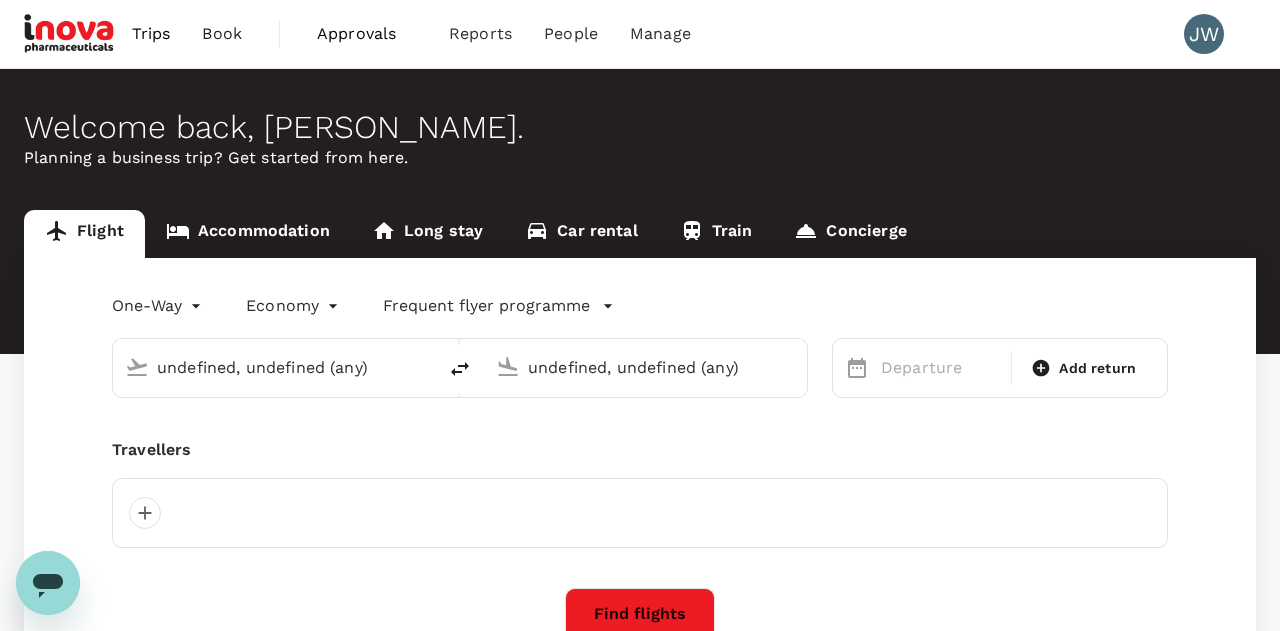 type 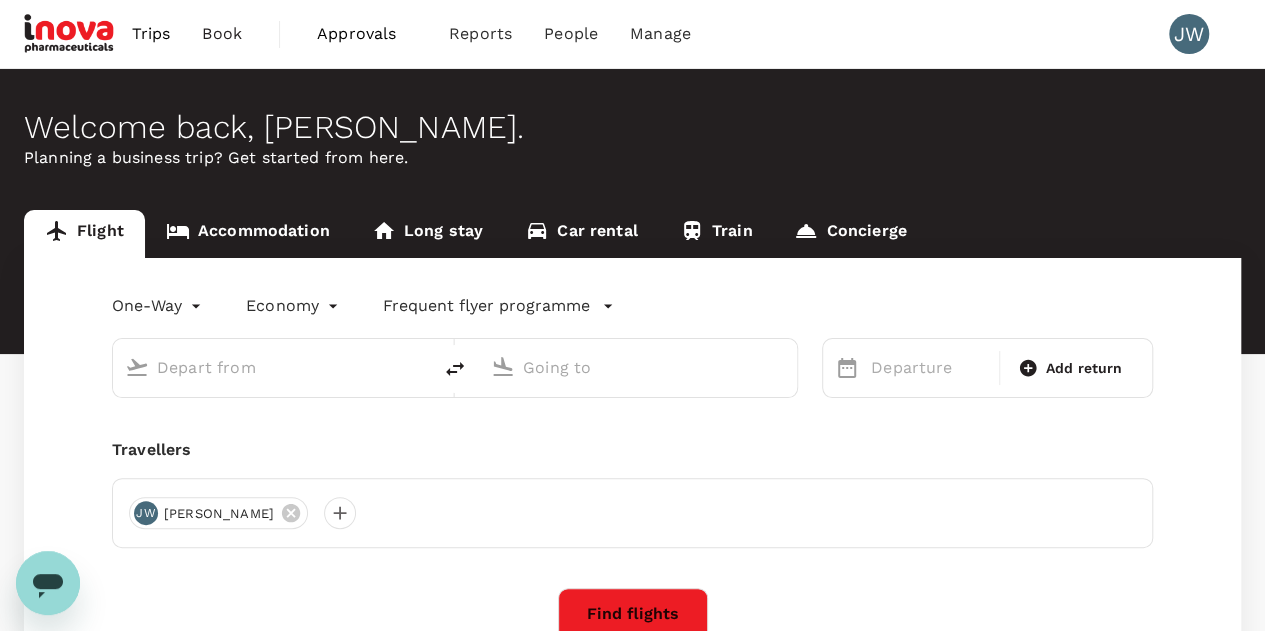 type on "roundtrip" 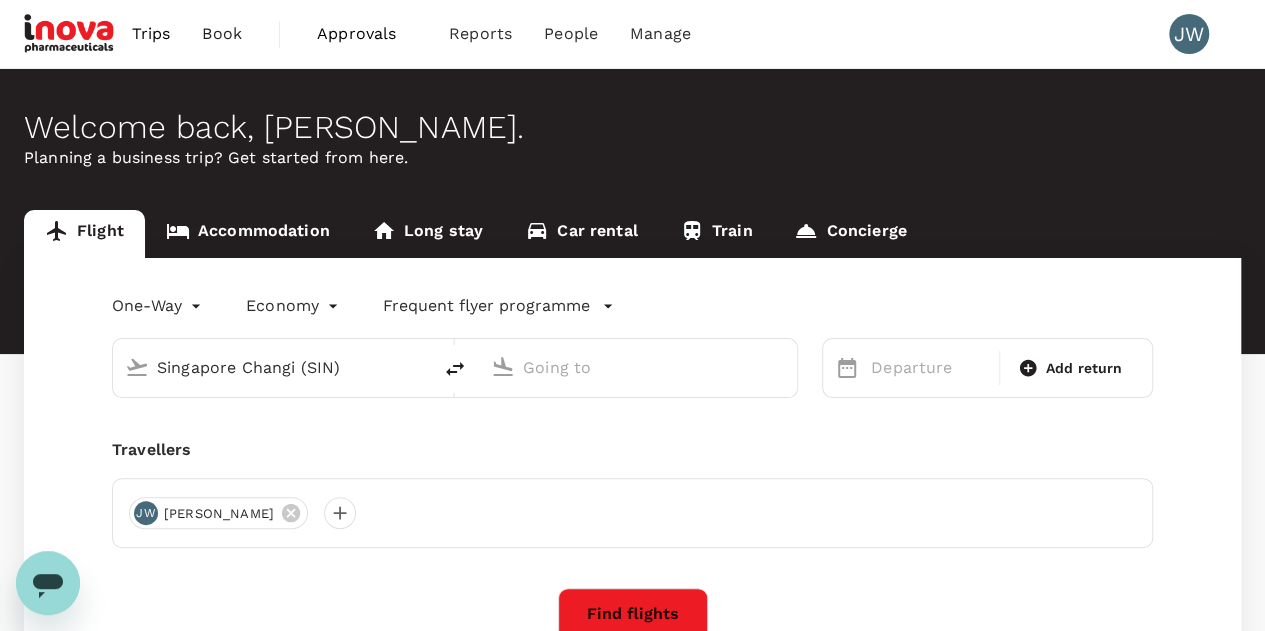 type on "[GEOGRAPHIC_DATA], [GEOGRAPHIC_DATA] (any)" 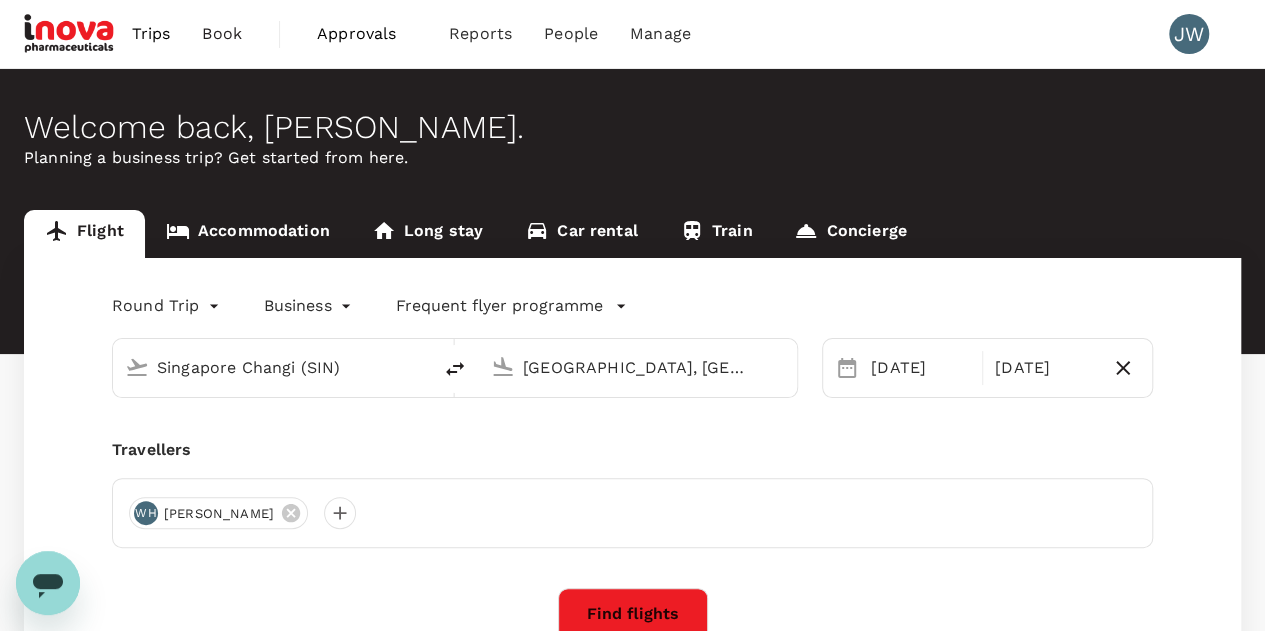 type 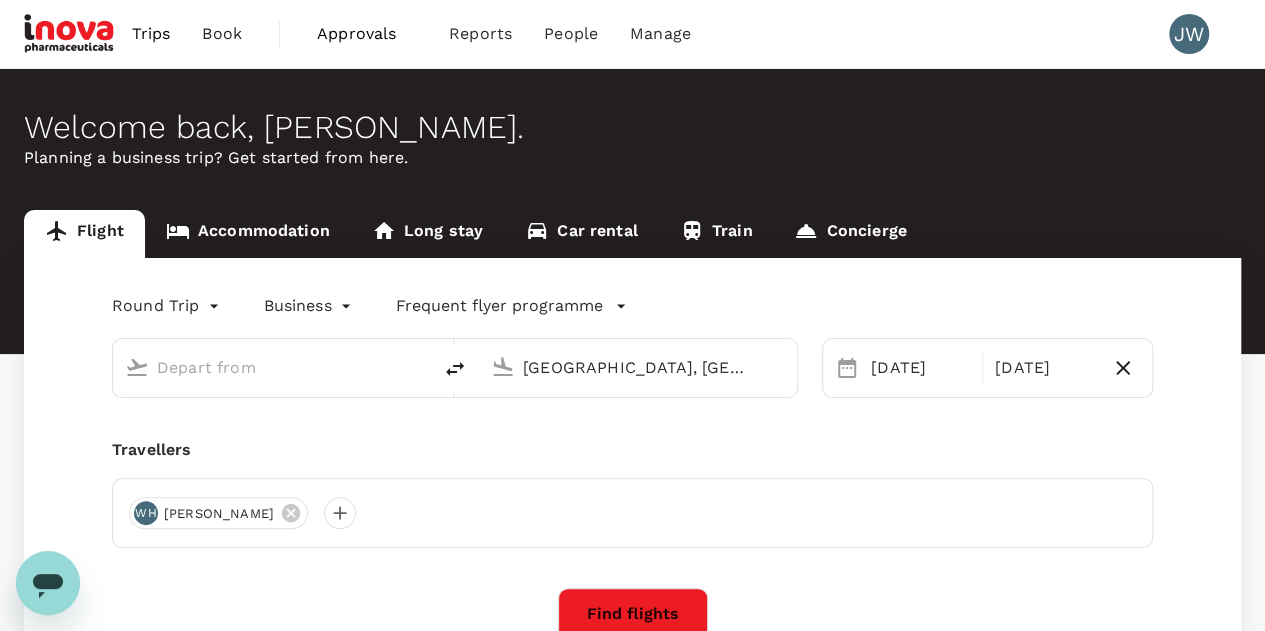 type 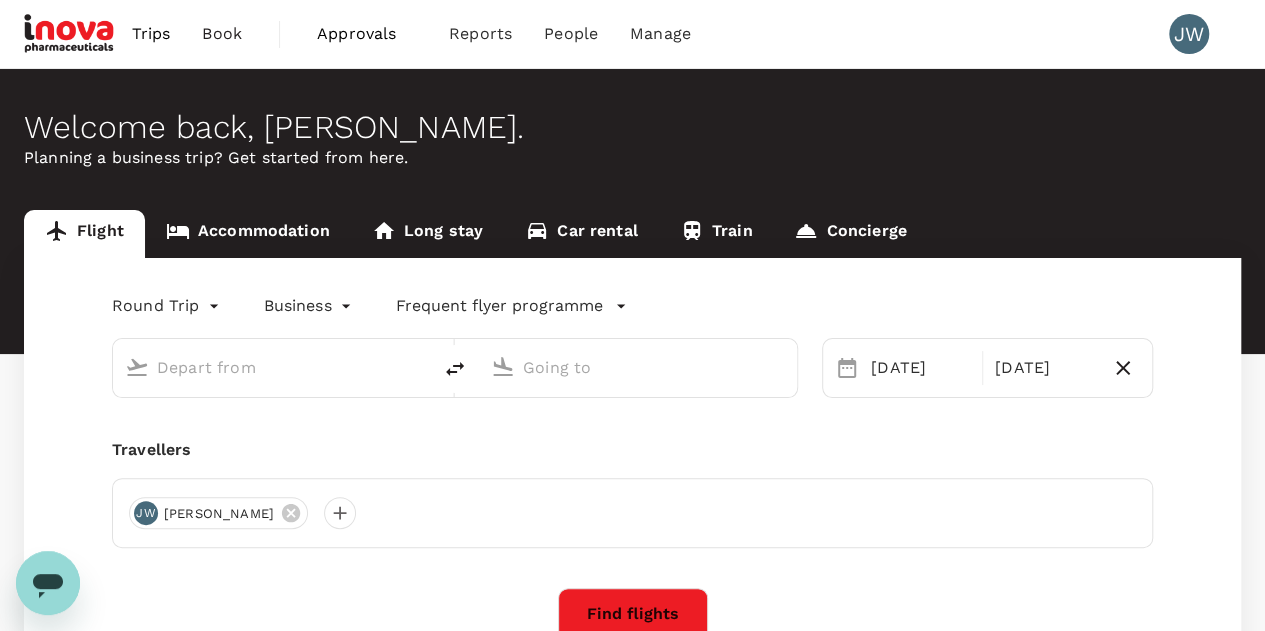 type on "Singapore Changi (SIN)" 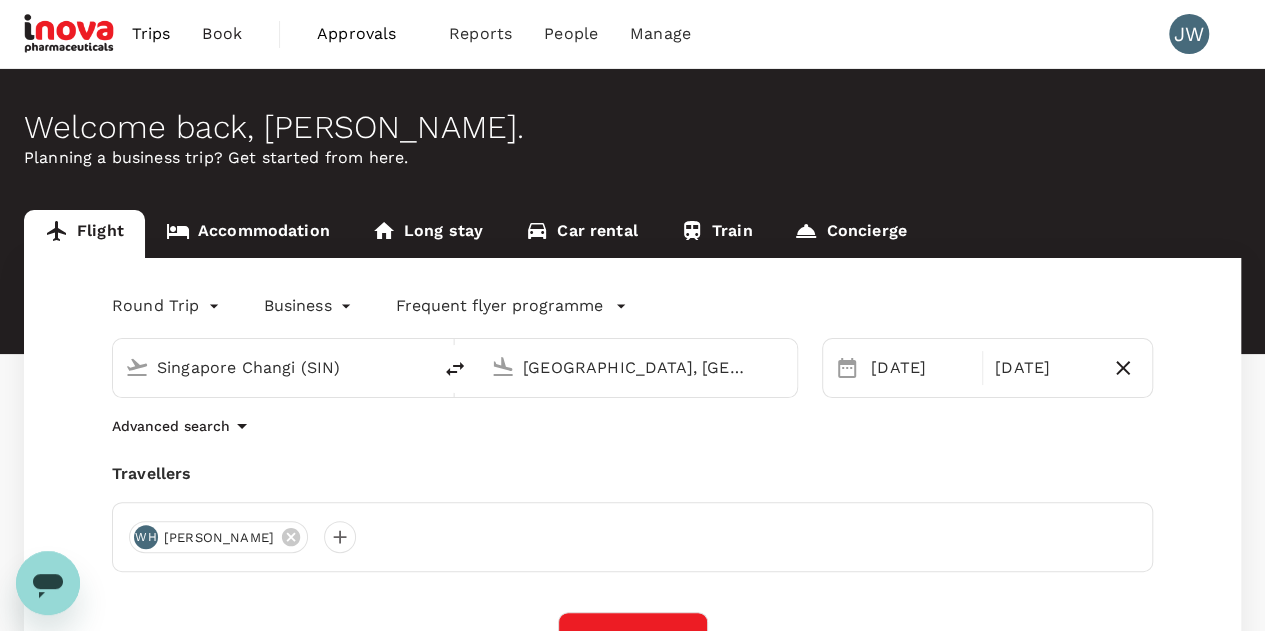 scroll, scrollTop: 300, scrollLeft: 0, axis: vertical 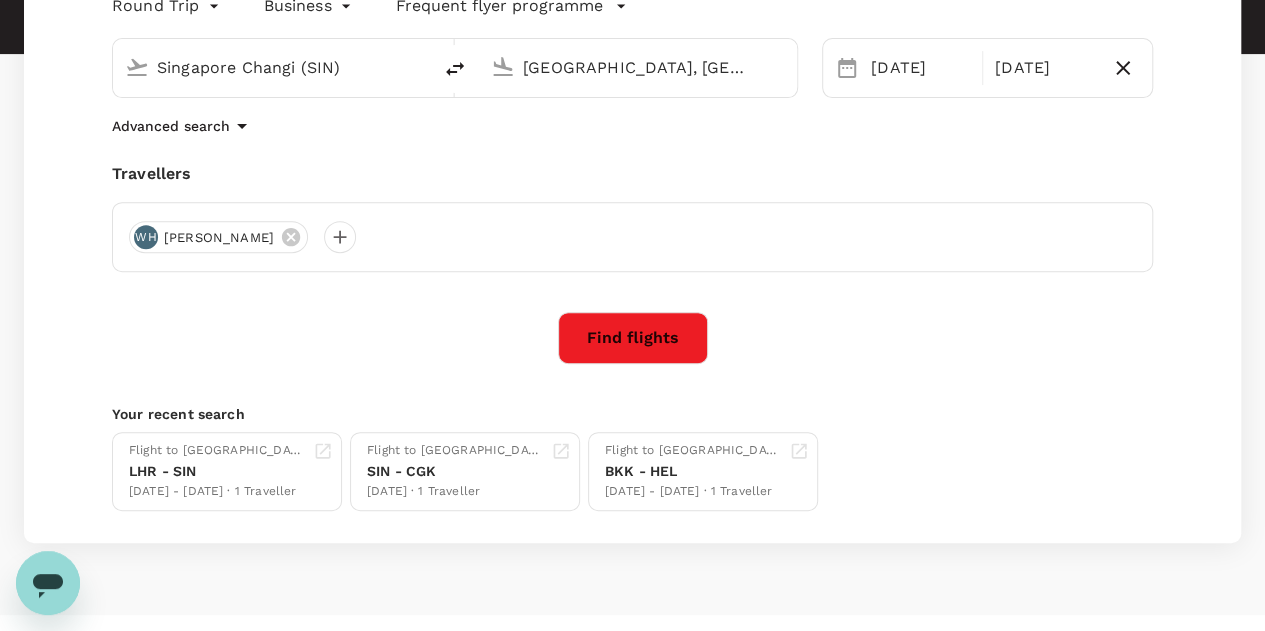 click on "Find flights" at bounding box center [633, 338] 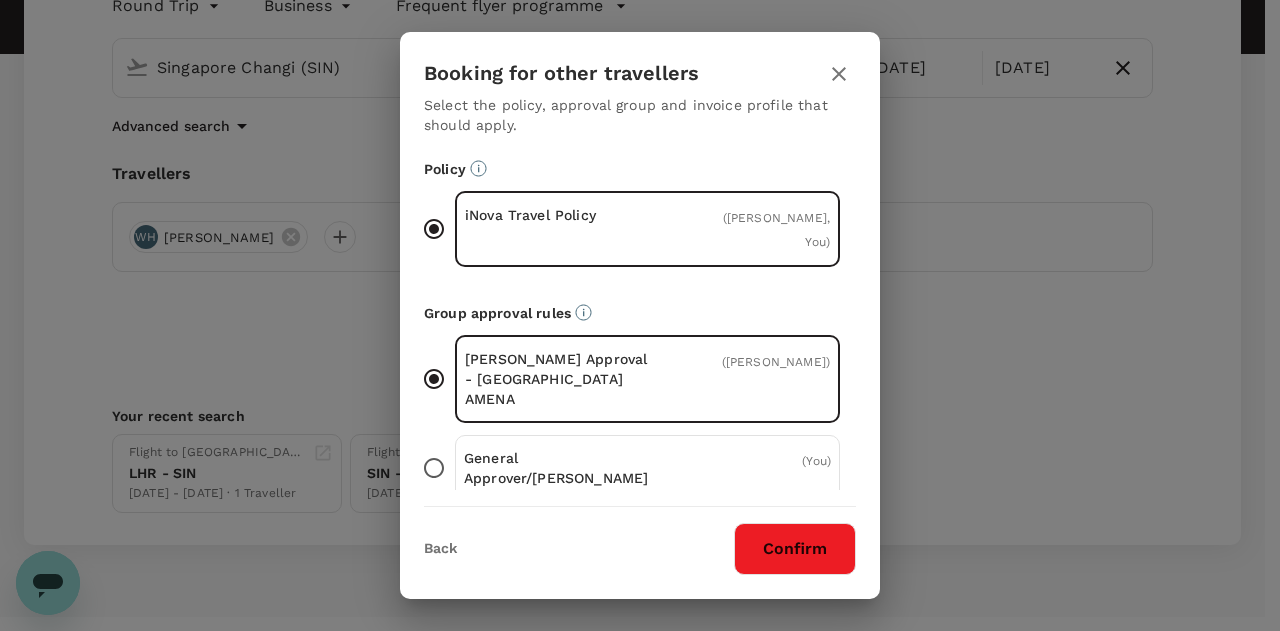 click on "Confirm" at bounding box center [795, 549] 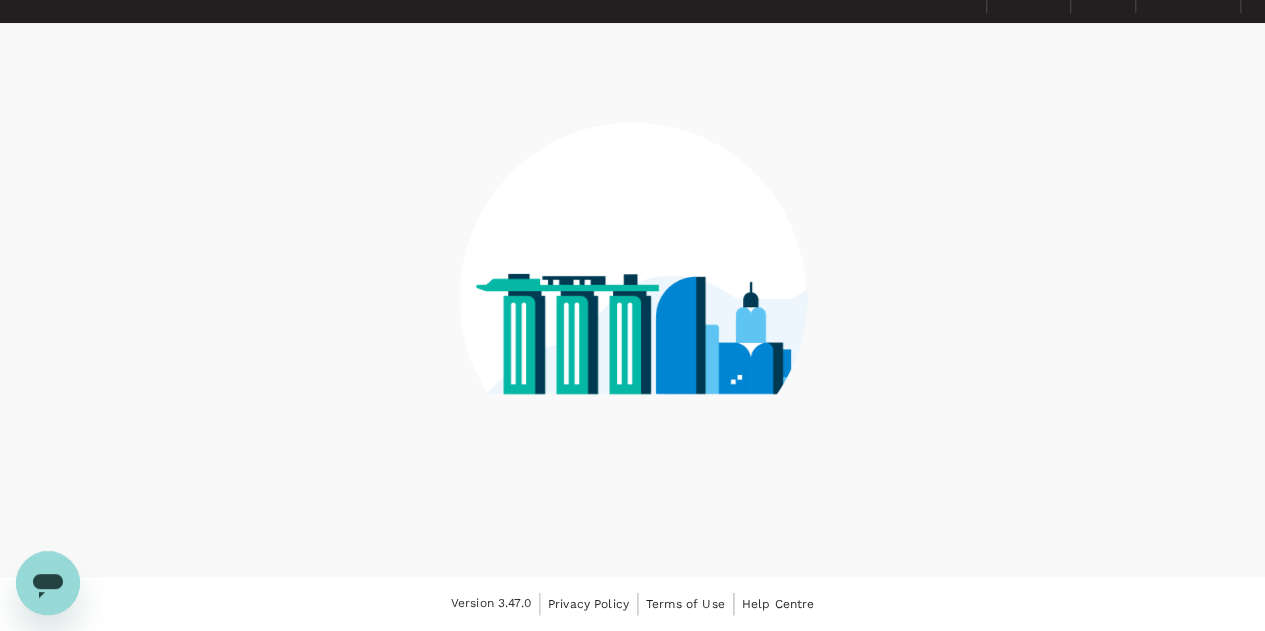 scroll, scrollTop: 0, scrollLeft: 0, axis: both 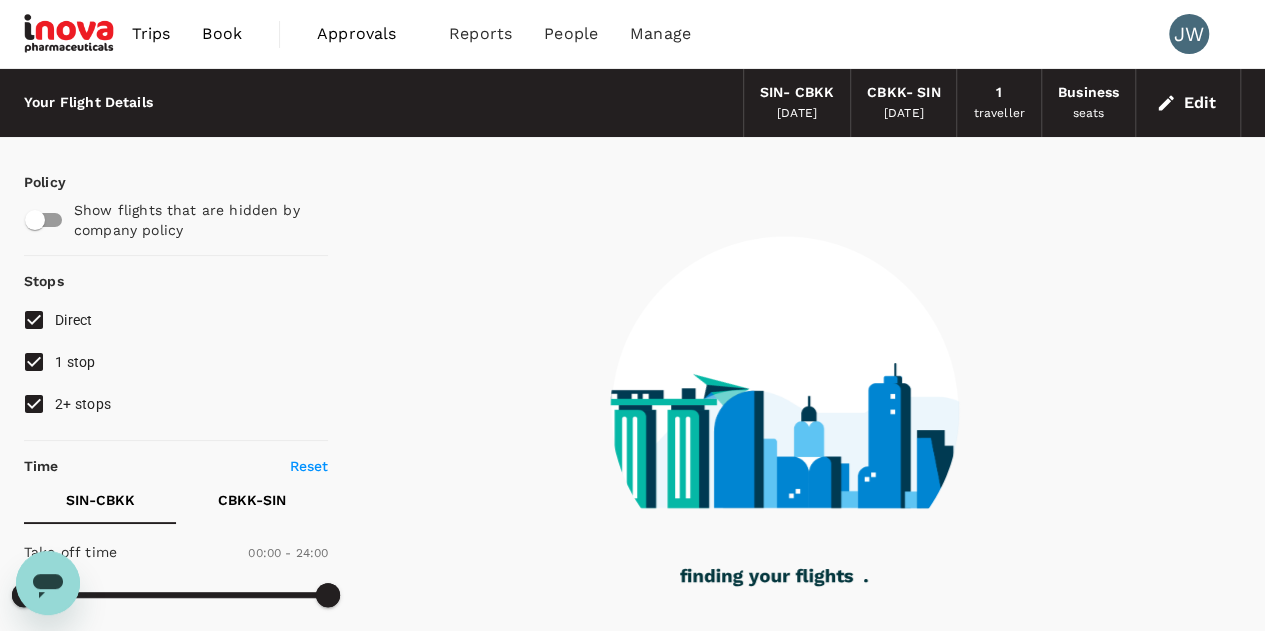 click on "2+ stops" at bounding box center [34, 404] 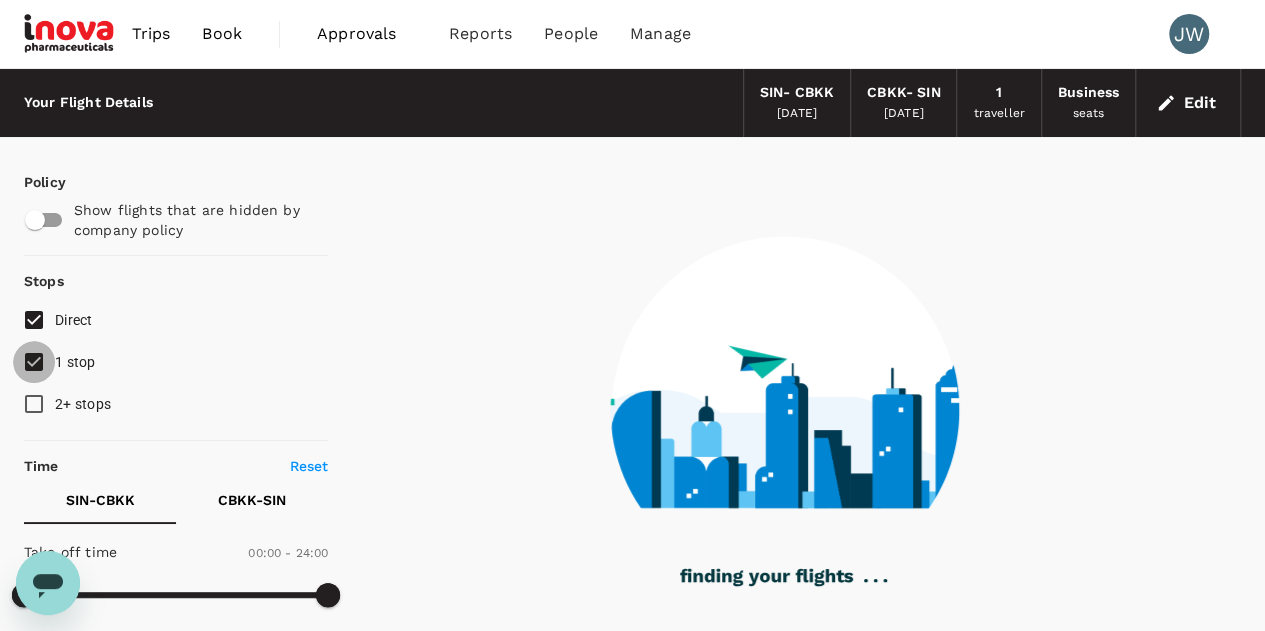 click on "1 stop" at bounding box center [34, 362] 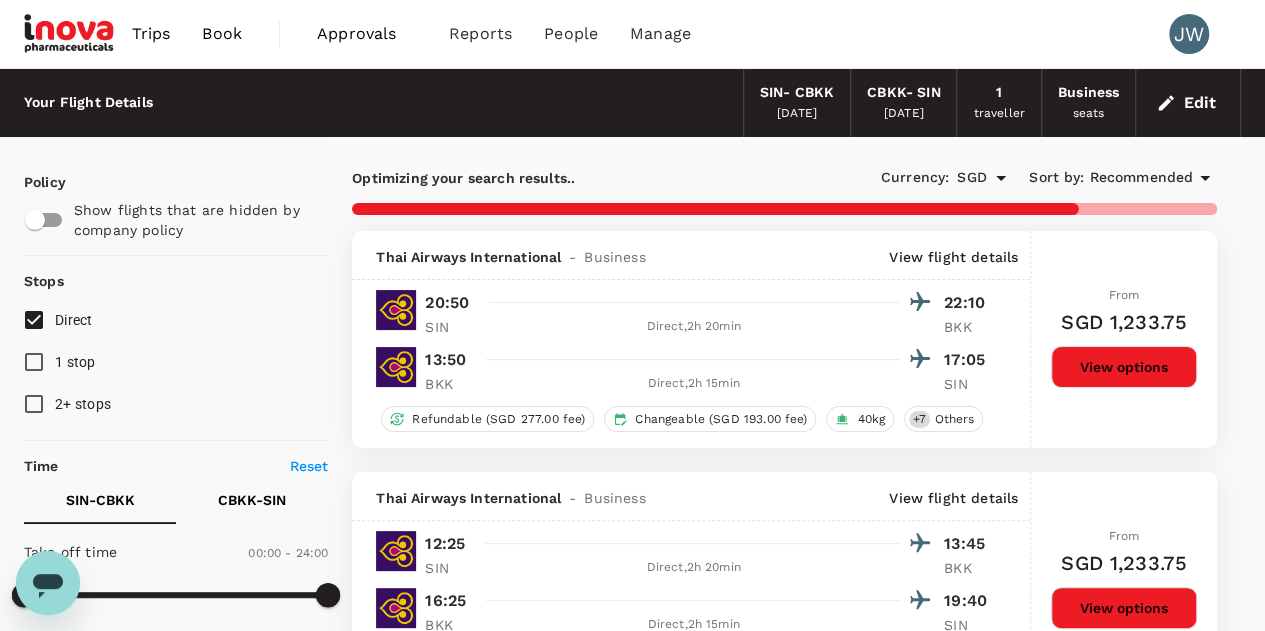 type on "895" 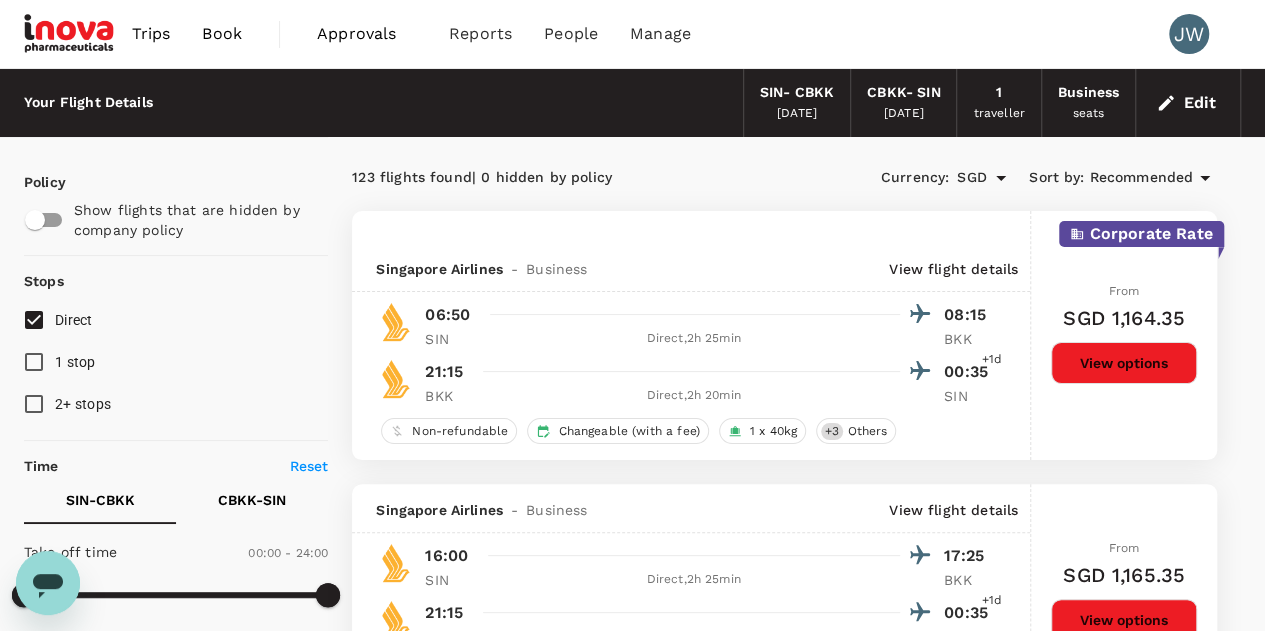 click on "Recommended" at bounding box center (1141, 178) 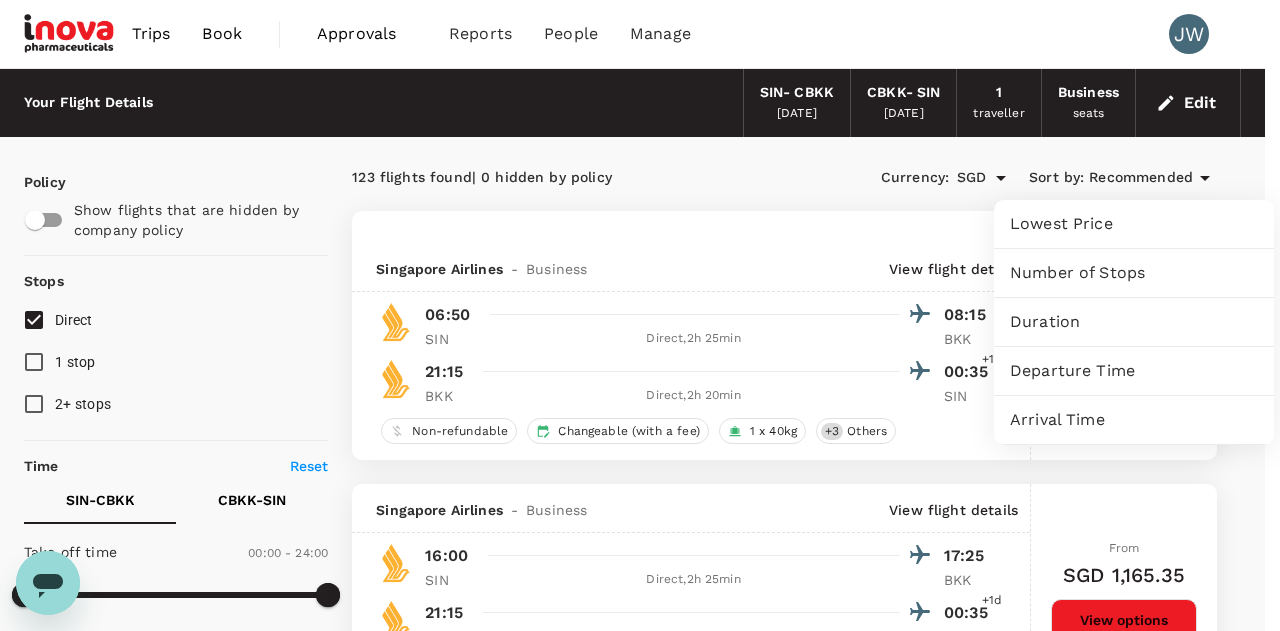 click on "Lowest Price" at bounding box center [1134, 224] 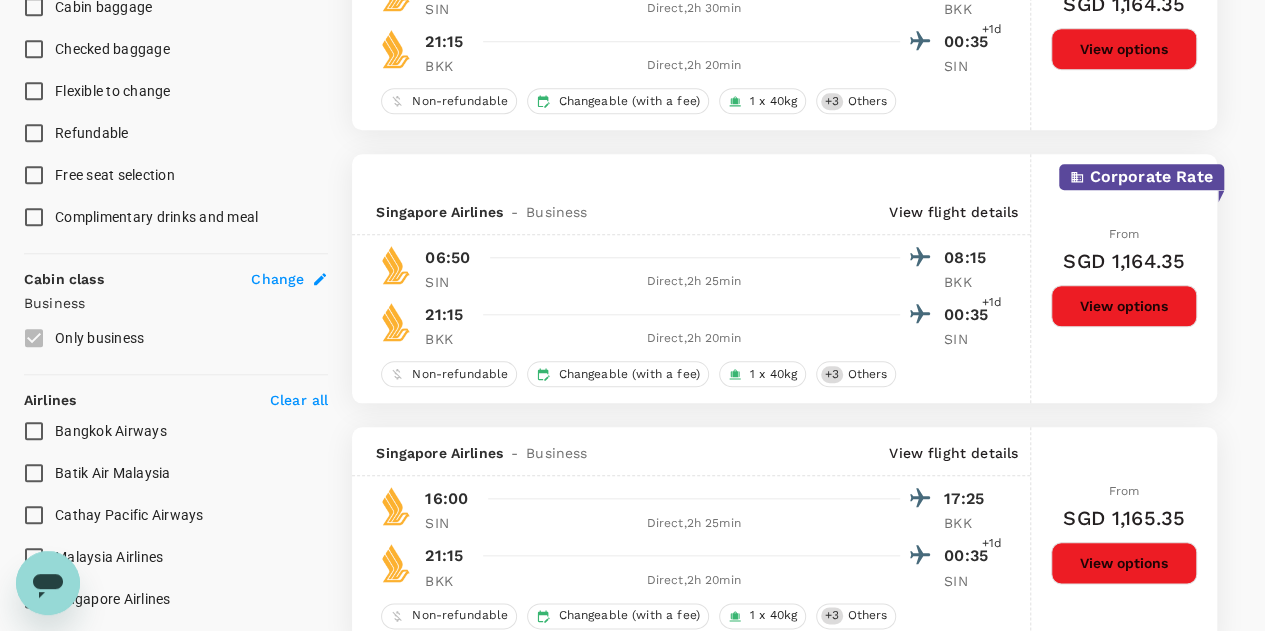 scroll, scrollTop: 1200, scrollLeft: 0, axis: vertical 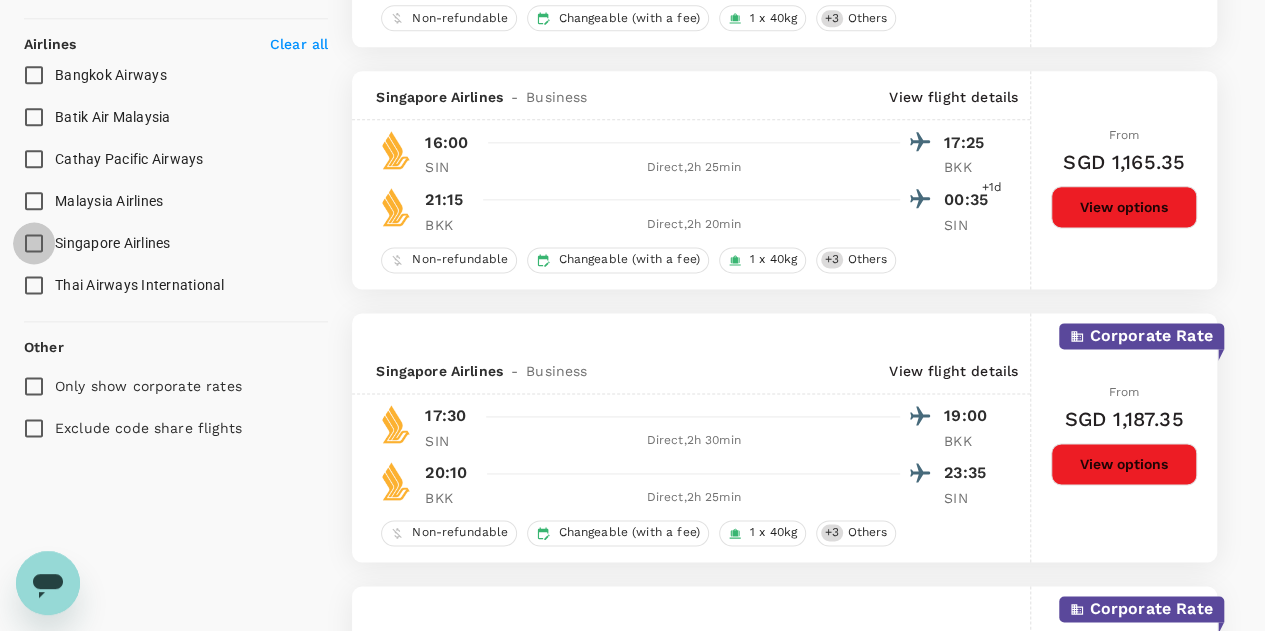 click on "Singapore Airlines" at bounding box center (34, 243) 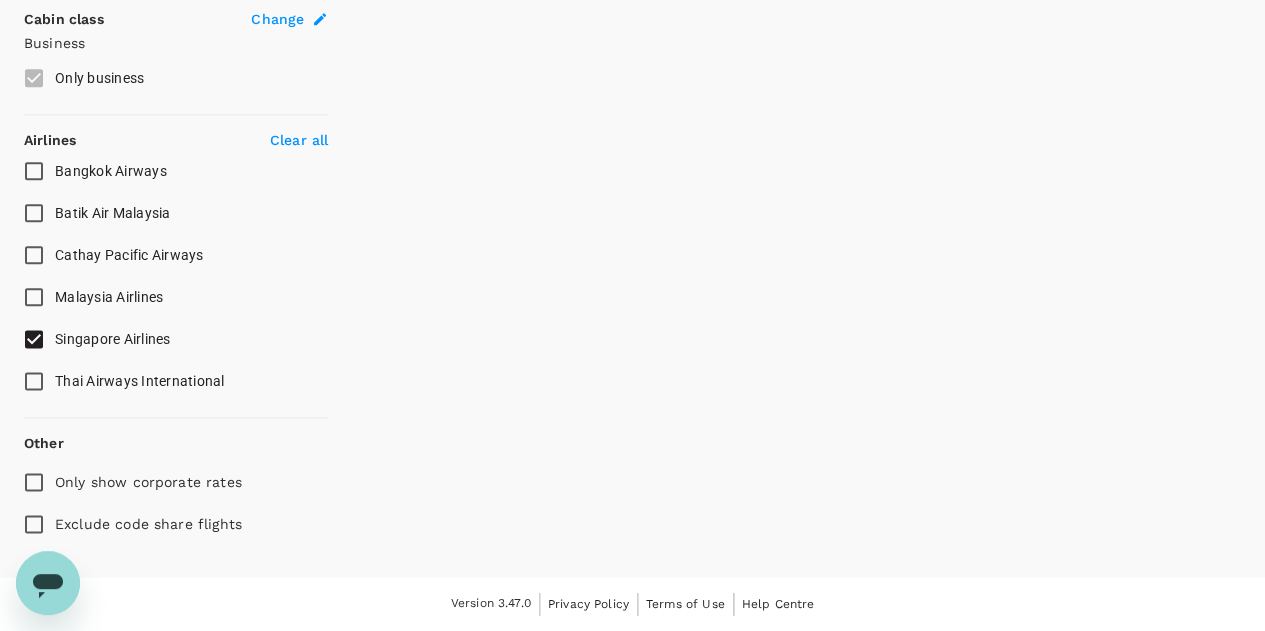 scroll, scrollTop: 1099, scrollLeft: 0, axis: vertical 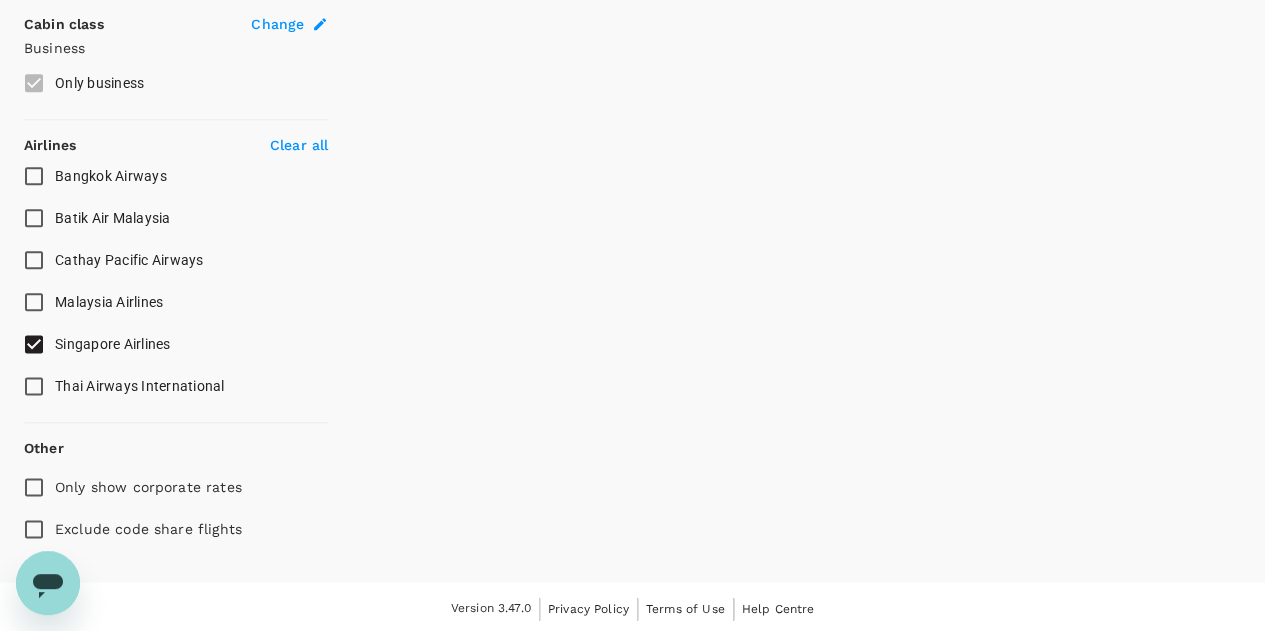 click on "Thai Airways International" at bounding box center [34, 386] 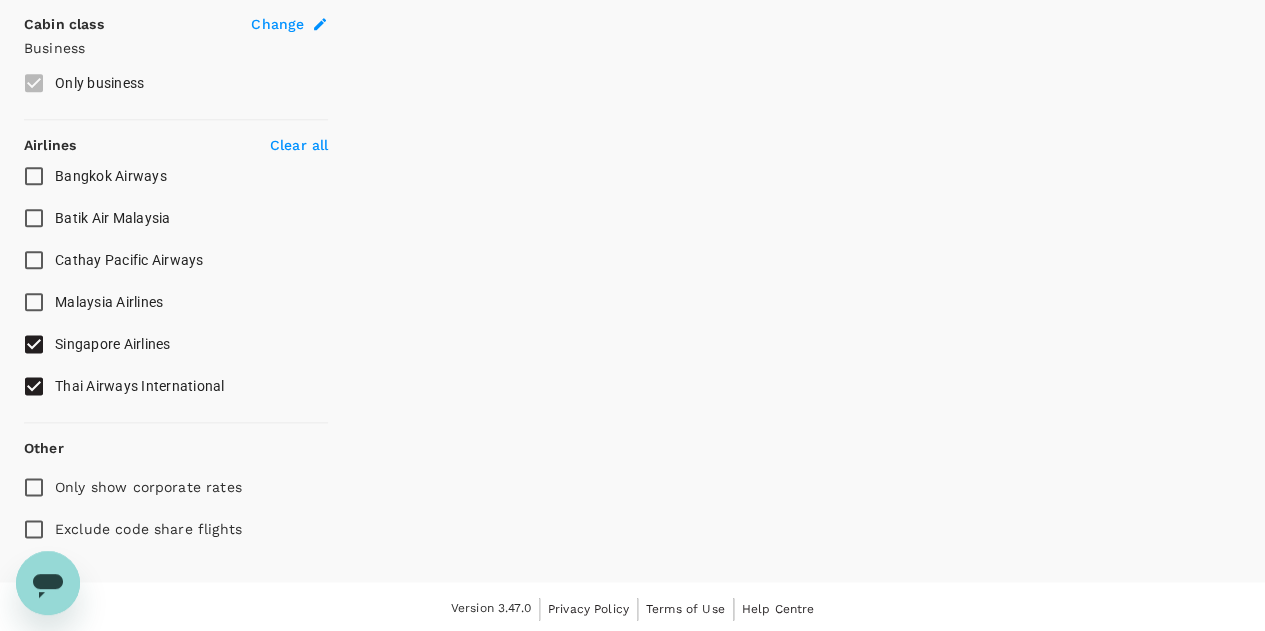 click on "Exclude code share flights" at bounding box center [34, 529] 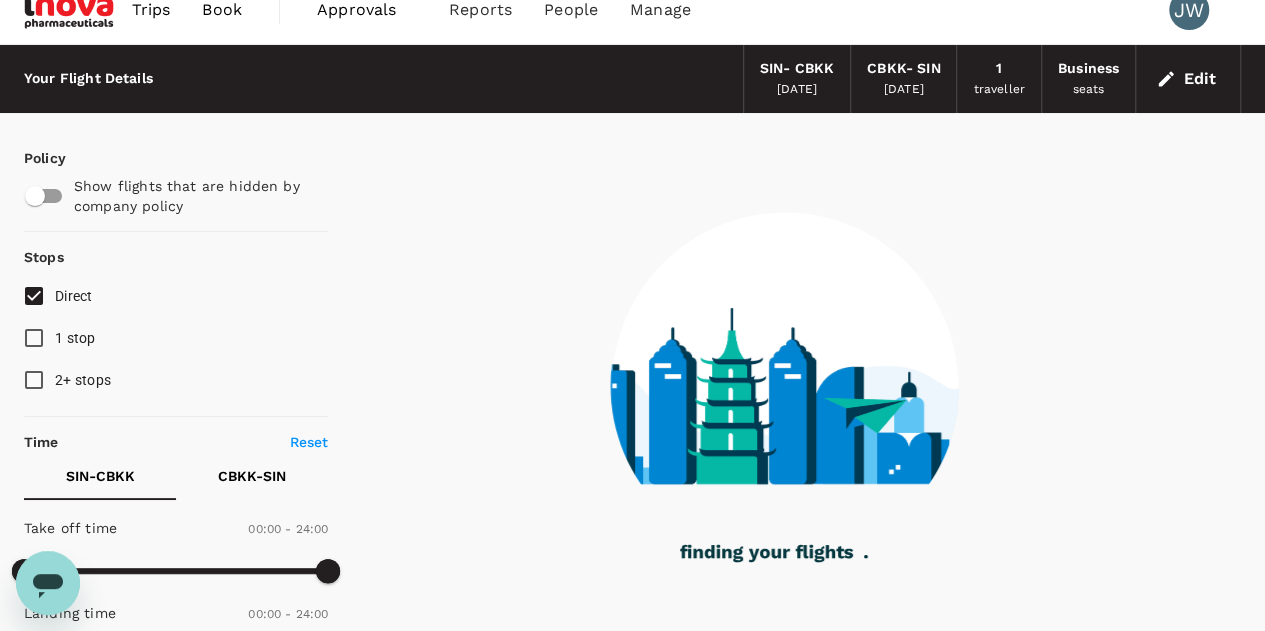 scroll, scrollTop: 0, scrollLeft: 0, axis: both 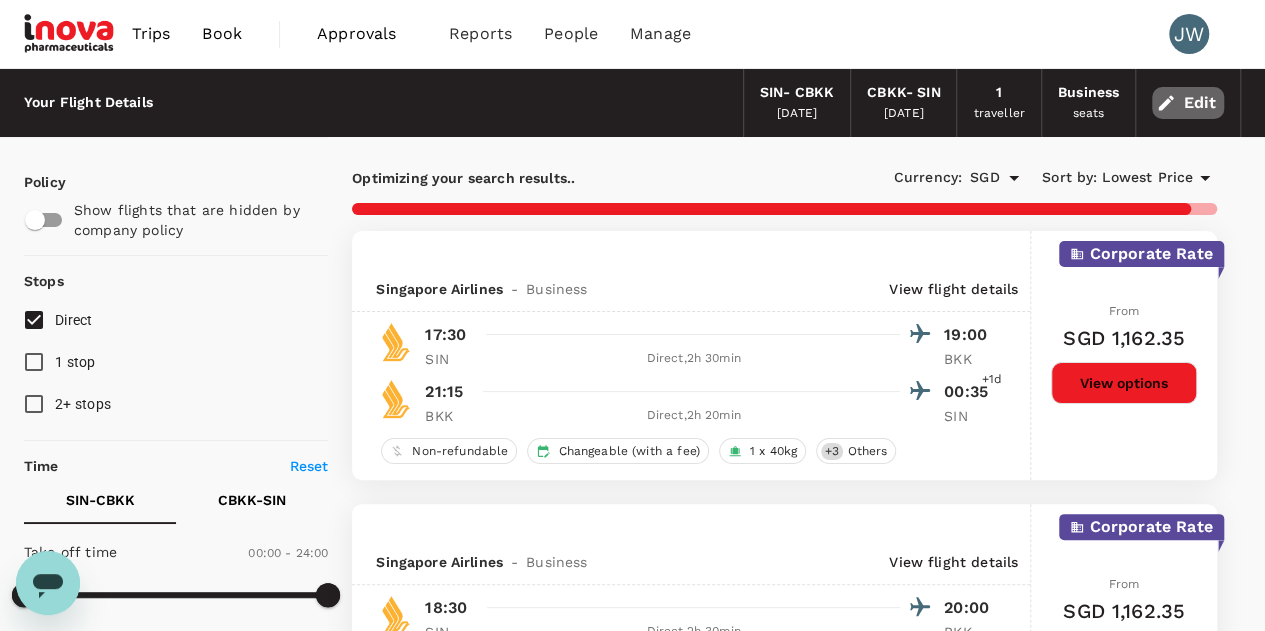click on "Edit" at bounding box center [1188, 103] 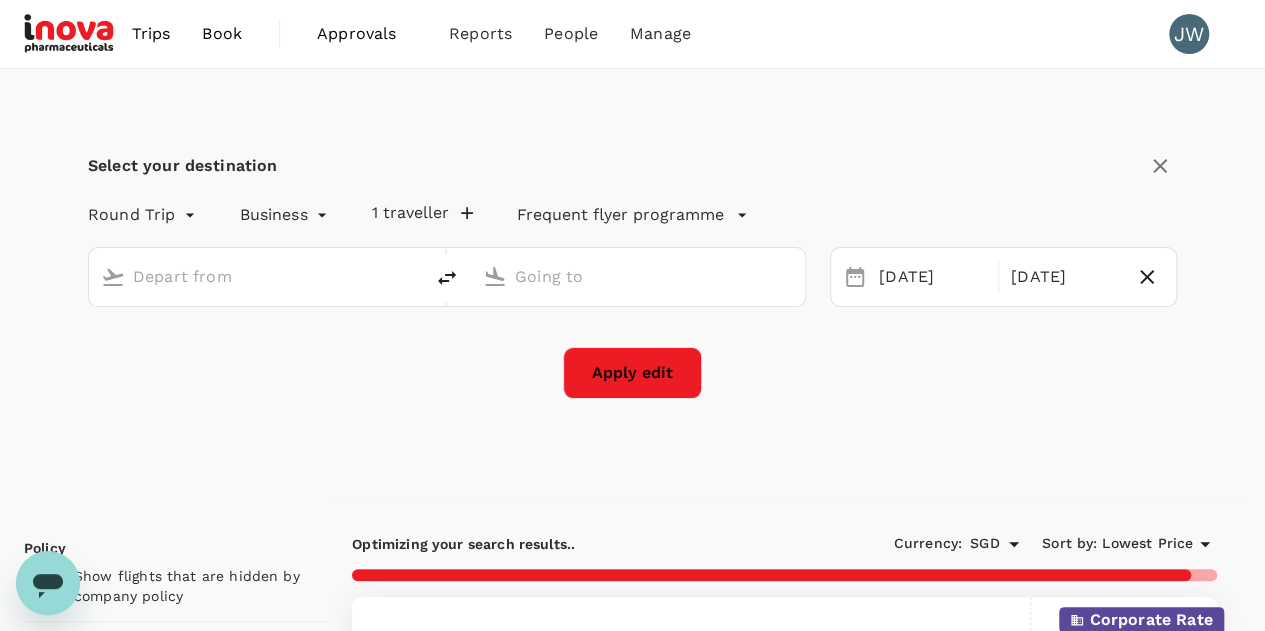 type on "Singapore Changi (SIN)" 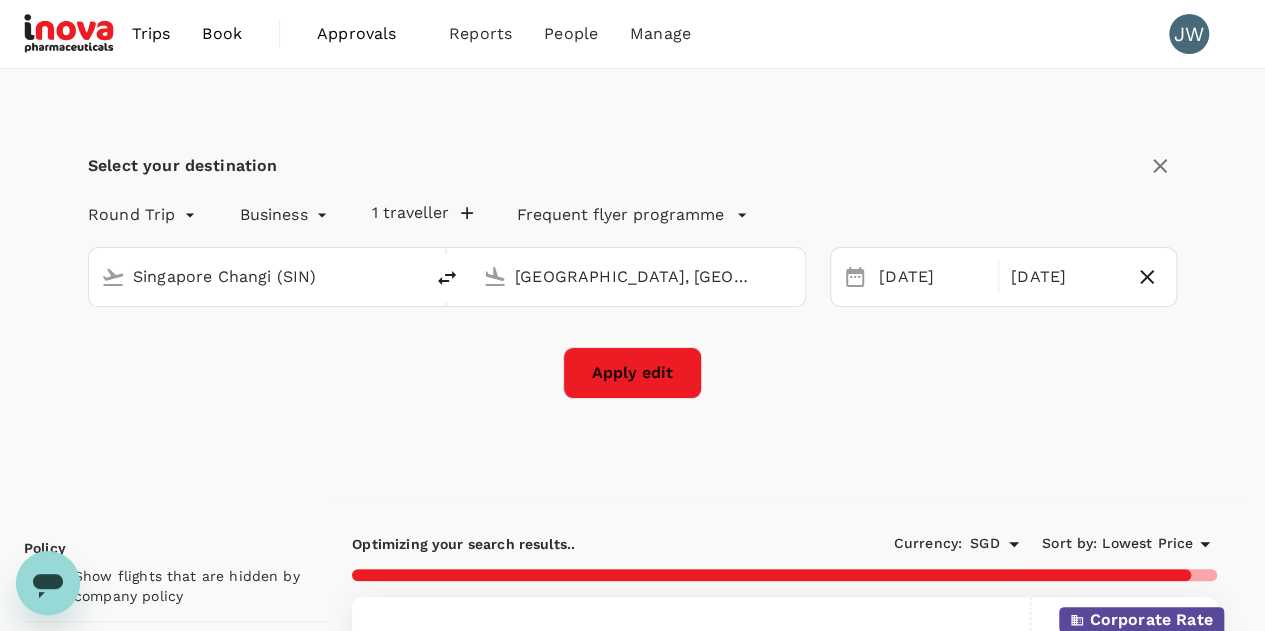 click on "Trips Book Approvals 0 Reports People Manage JW Select your destination Round Trip roundtrip Business business 1   traveller Frequent flyer programme [GEOGRAPHIC_DATA] [GEOGRAPHIC_DATA] (SIN) [GEOGRAPHIC_DATA], [GEOGRAPHIC_DATA] (any) [DATE] Oct Apply edit Policy Show flights that are hidden by company policy Stops Direct 1 stop 2+ stops Time Reset SIN - CBKK CBKK - SIN Take off time 00:00 - 24:00 Landing time 00:00 - 24:00 Duration 14.55 hours Take off time 00:00 - 24:00 Landing time 00:00 - 24:00 Duration 12.50 hours Business trip essentials Clear all Cabin baggage Checked baggage Flexible to change Refundable Free seat selection Complimentary drinks and meal Cabin class Change Business Only business Airlines Clear all Bangkok Airways Batik Air Malaysia Cathay Pacific Airways Malaysia Airlines Singapore Airlines Thai Airways International Other Only show corporate rates Exclude code share flights Optimizing your search results.. Currency :  SGD Sort by :  Lowest Price Corporate Rate Singapore Airlines     - Business   View flight details SIN" at bounding box center (632, 3141) 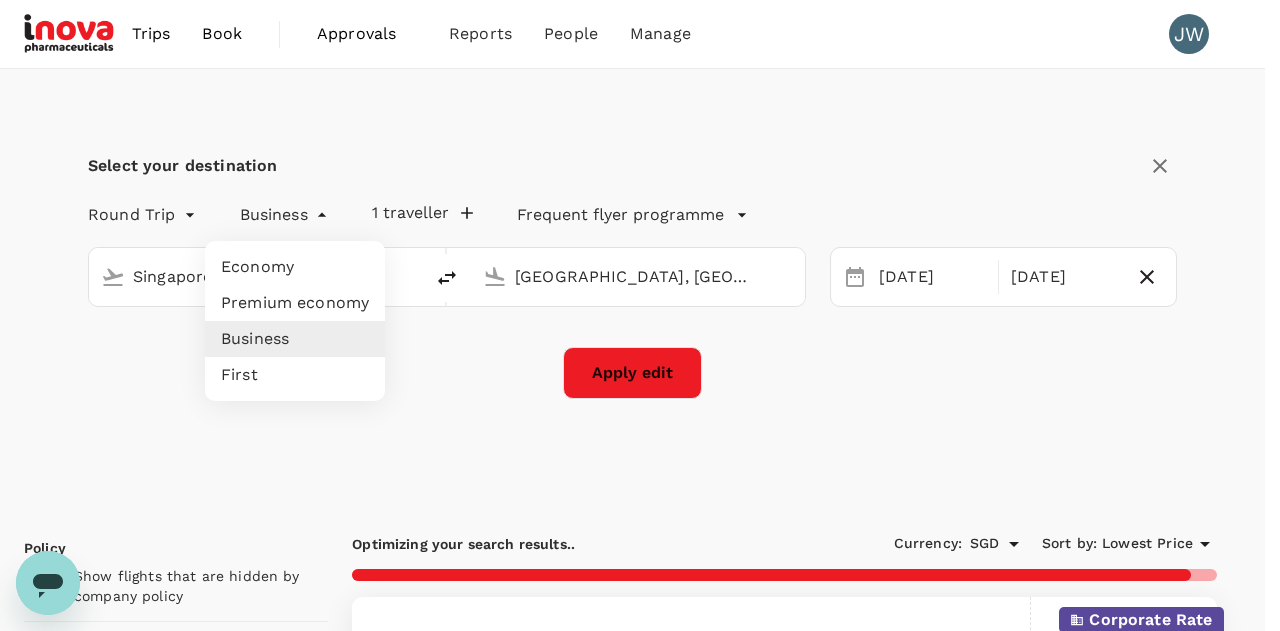click on "Economy" at bounding box center (295, 267) 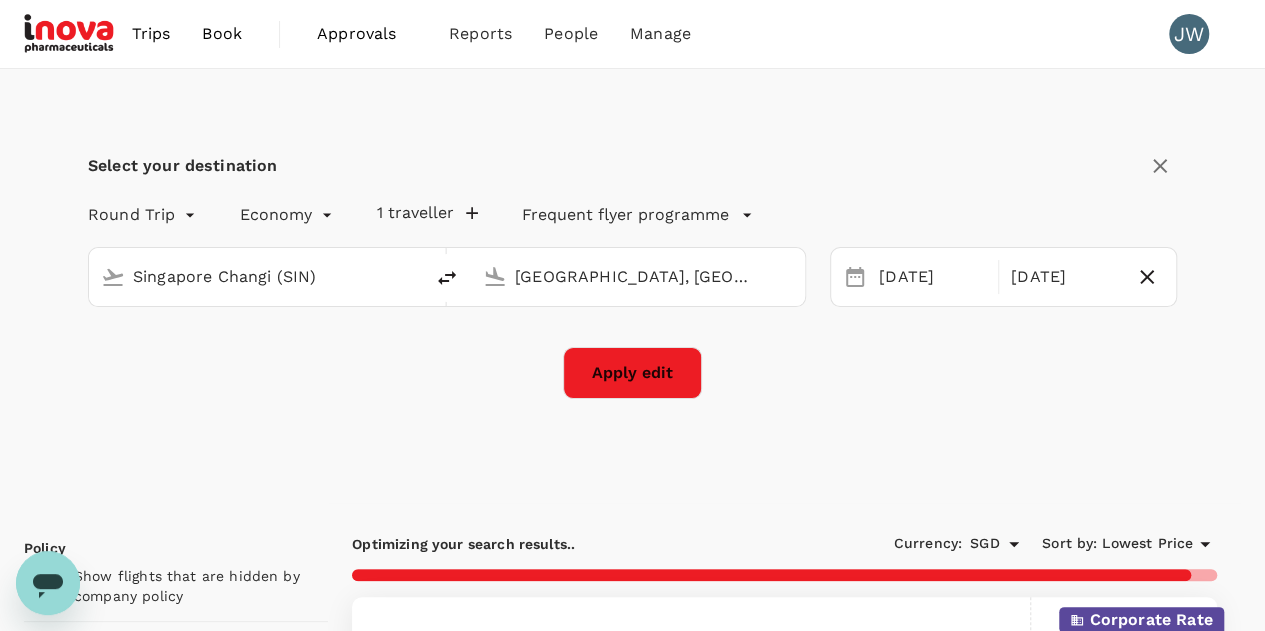 click on "Apply edit" at bounding box center [632, 373] 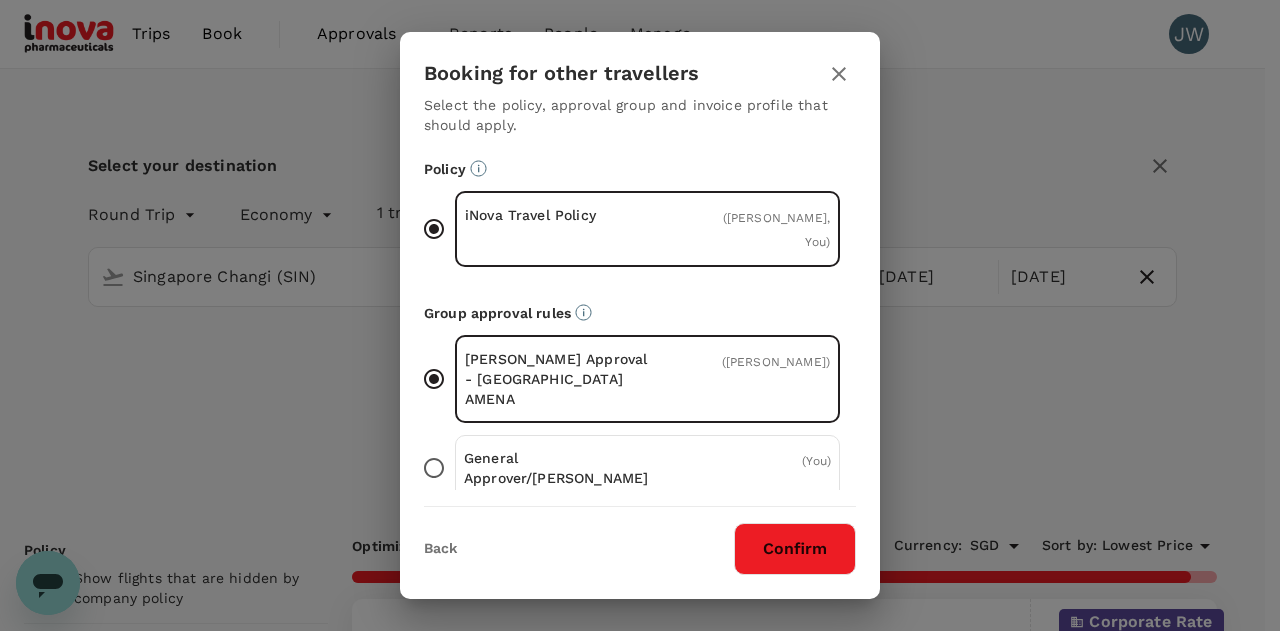 click on "Confirm" at bounding box center (795, 549) 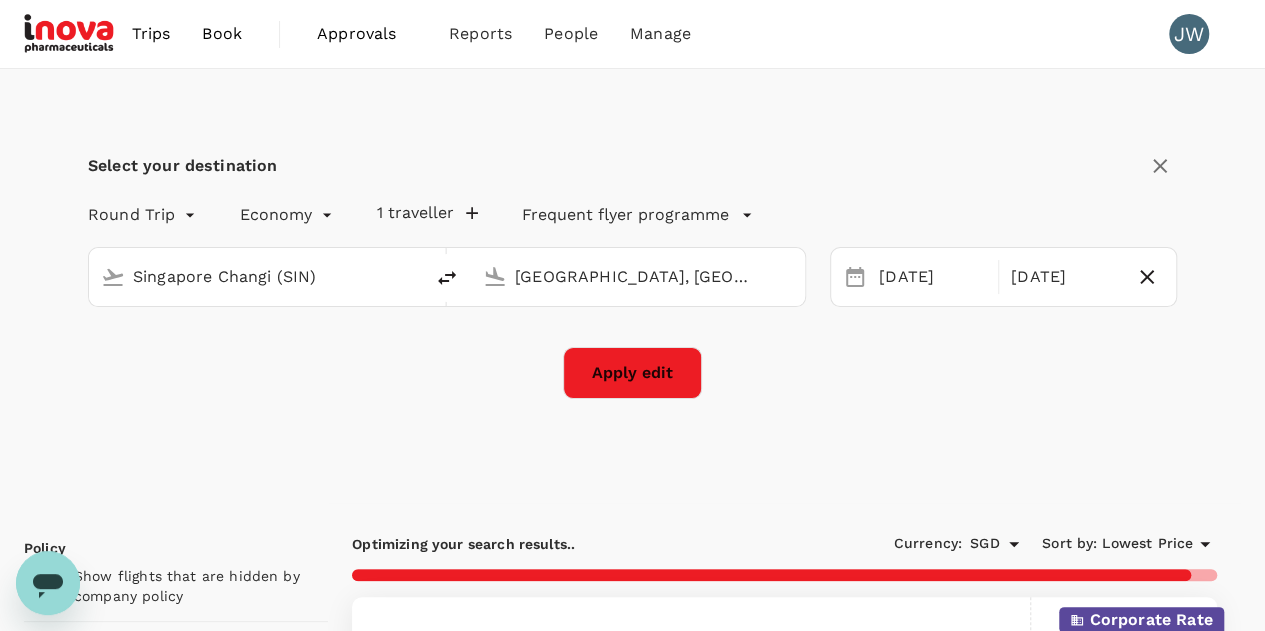checkbox on "false" 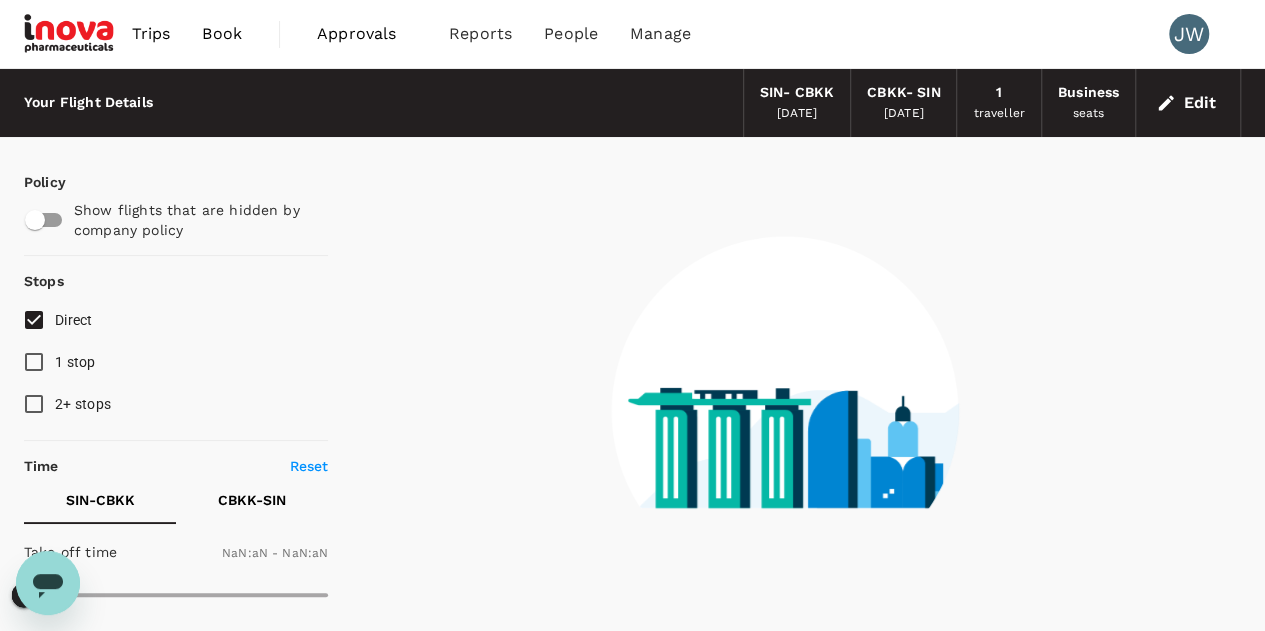 checkbox on "false" 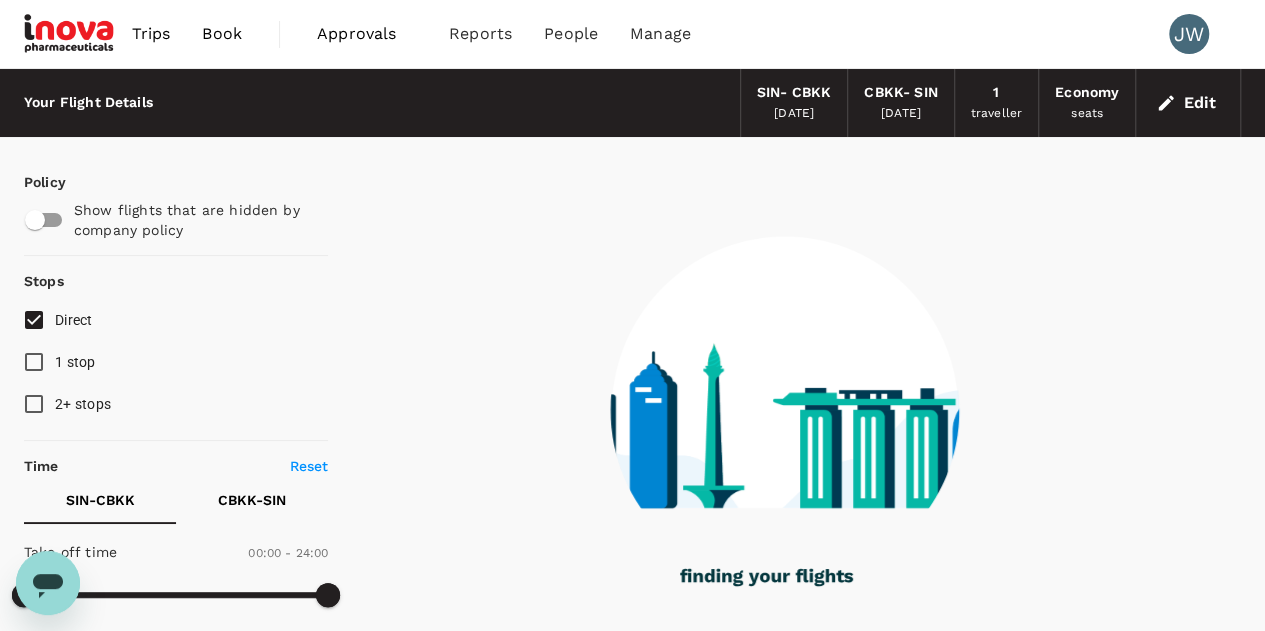 type on "305" 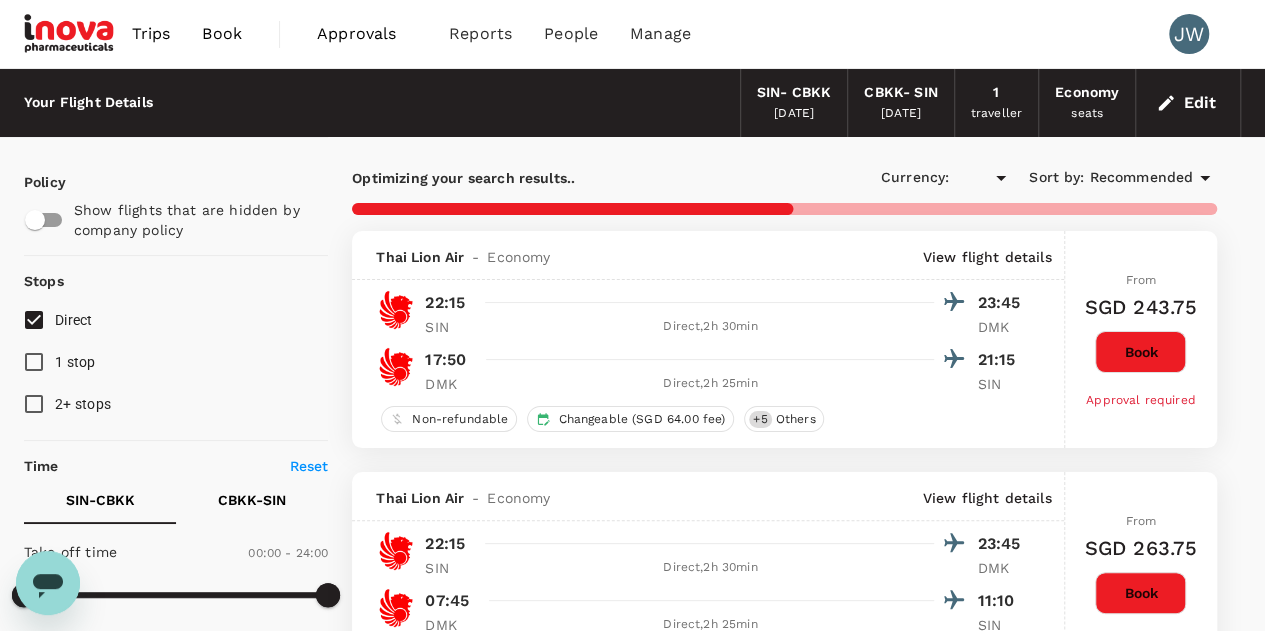 checkbox on "true" 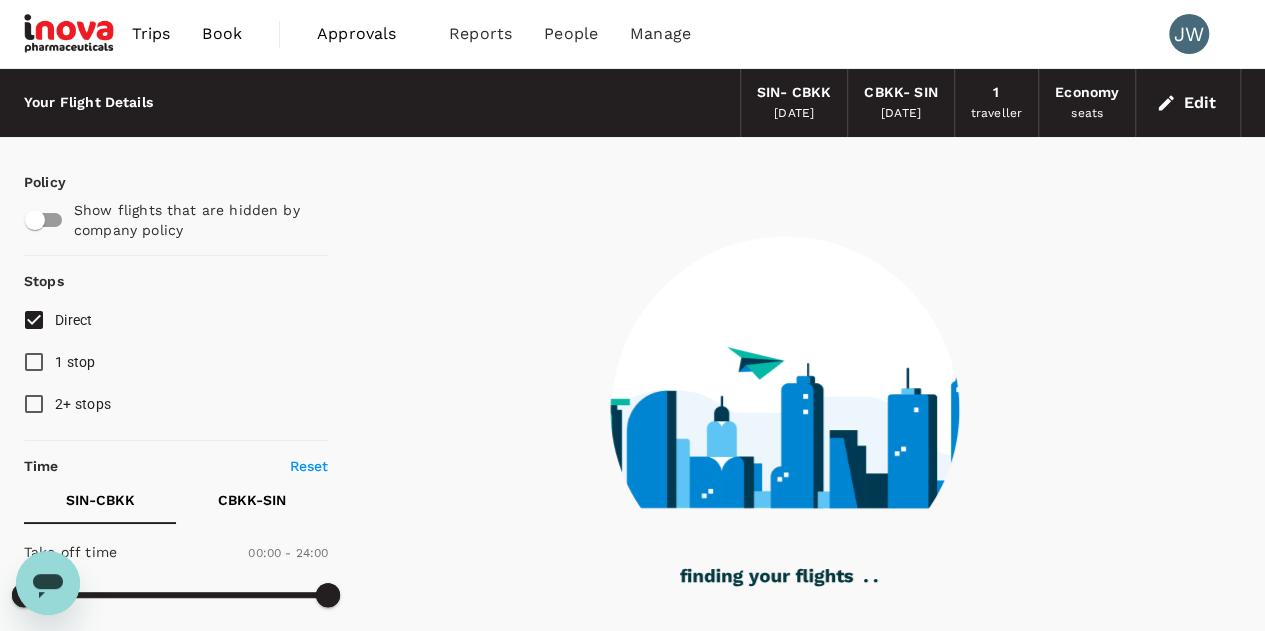 type on "840" 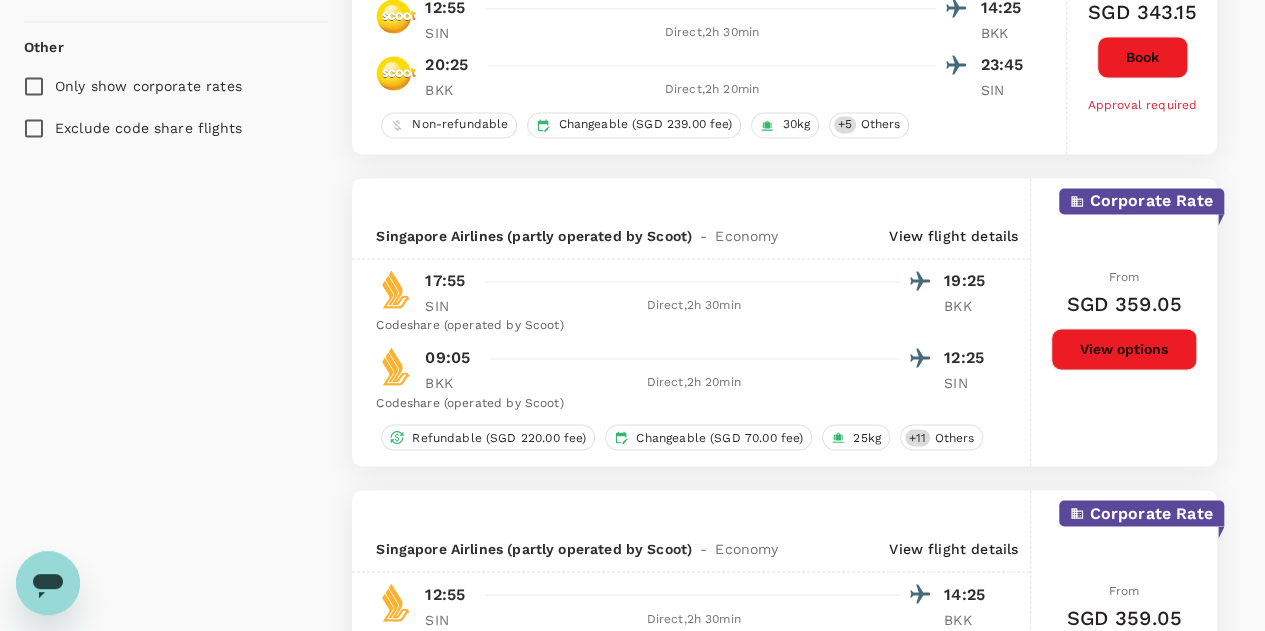 scroll, scrollTop: 1200, scrollLeft: 0, axis: vertical 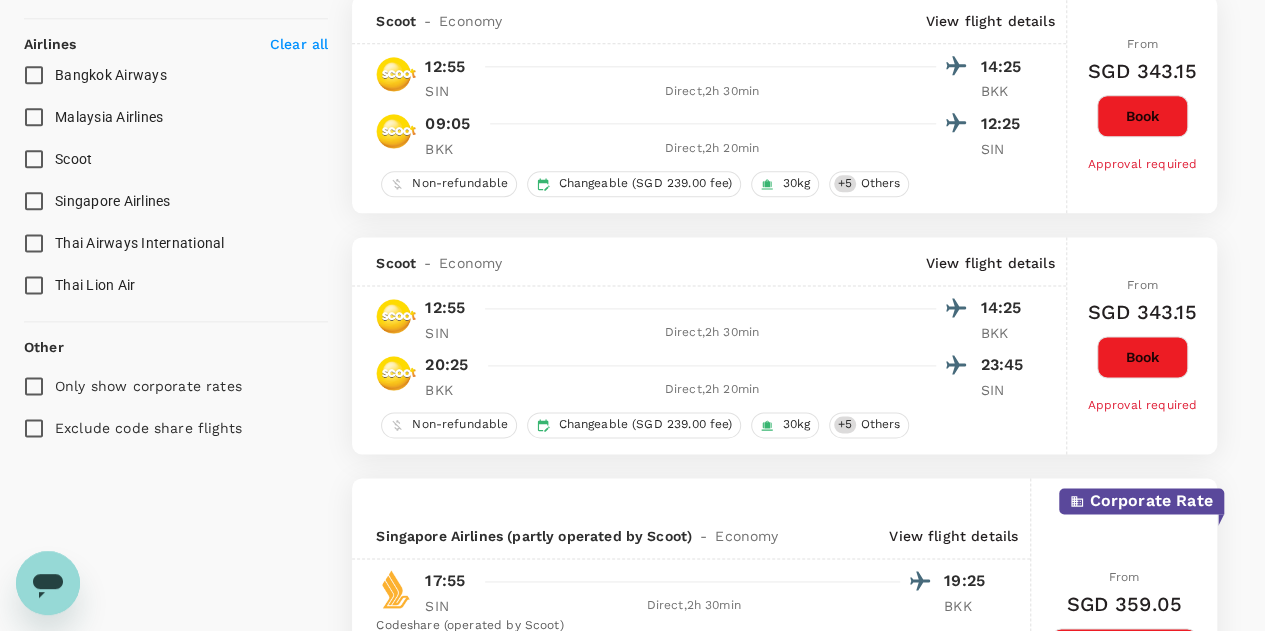 click on "Singapore Airlines" at bounding box center [34, 201] 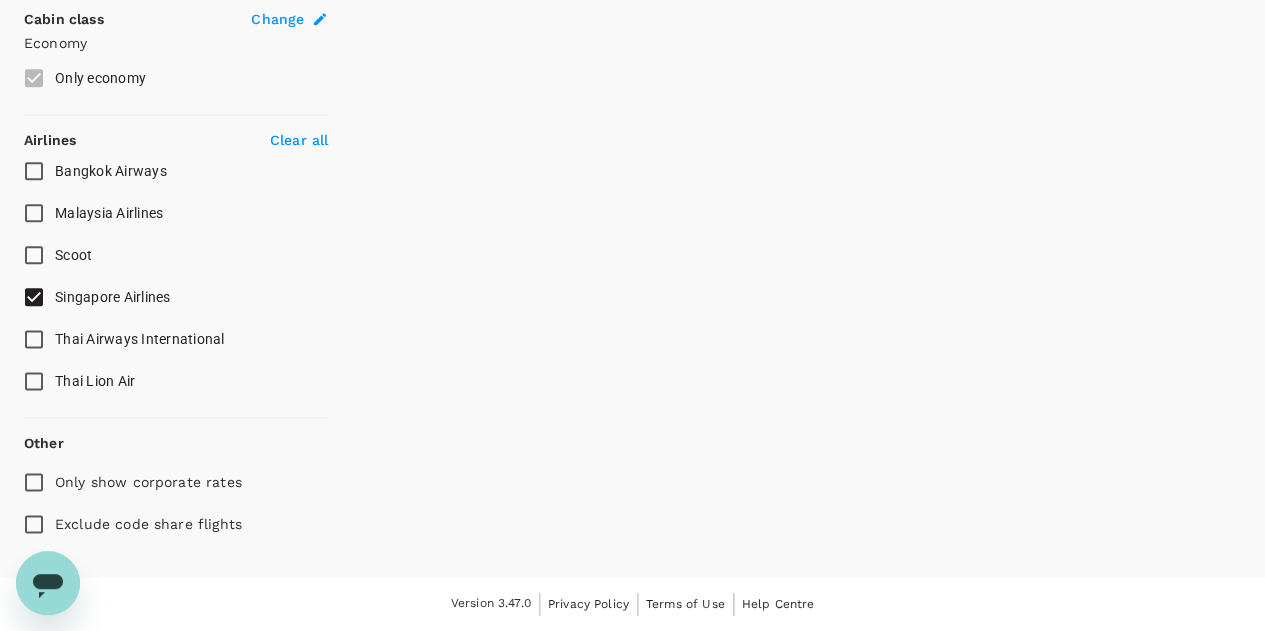 scroll, scrollTop: 1099, scrollLeft: 0, axis: vertical 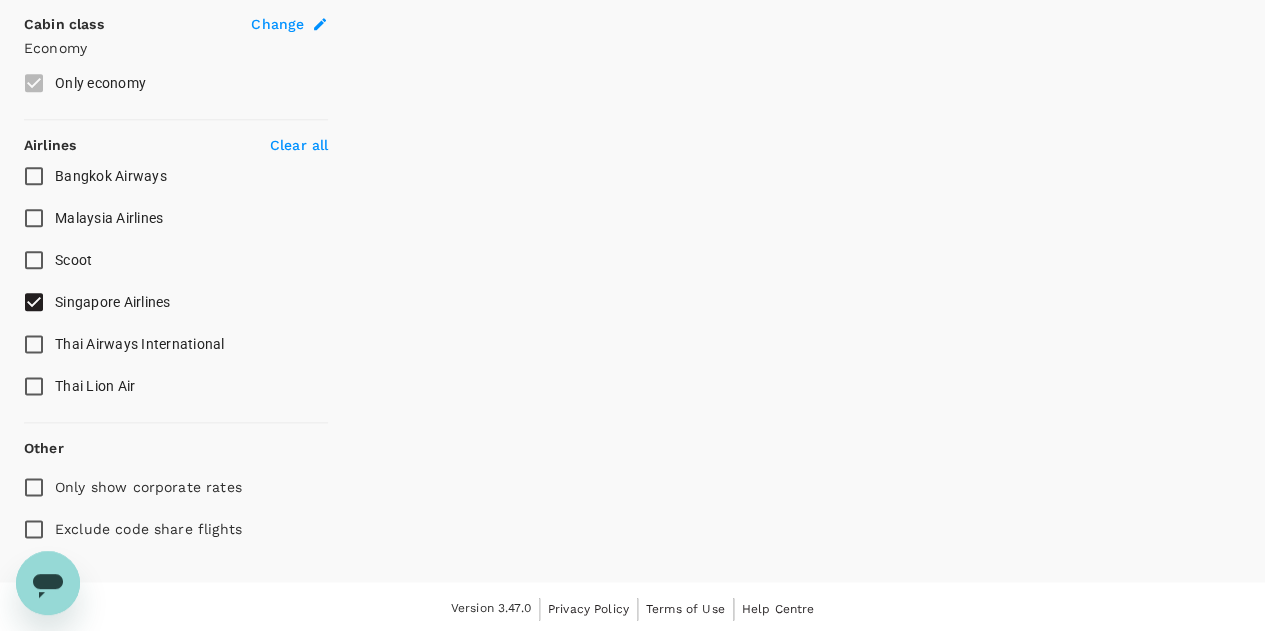 click on "Bangkok Airways Malaysia Airlines Scoot Singapore Airlines Thai Airways International Thai Lion Air" at bounding box center (176, 281) 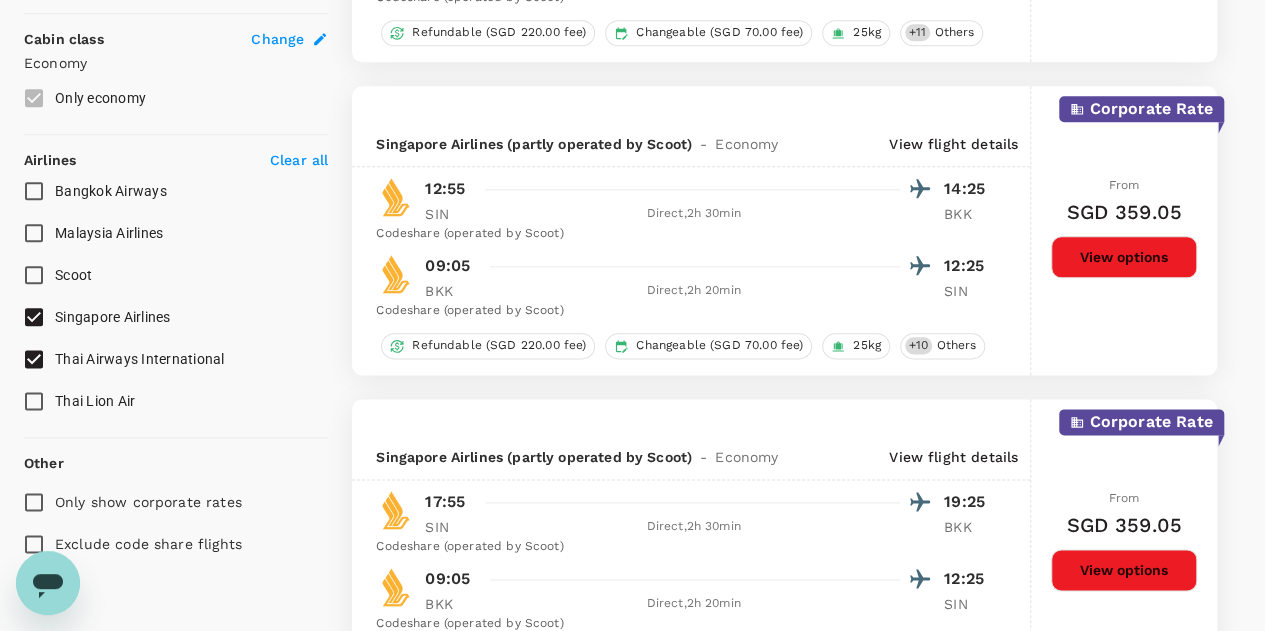 scroll, scrollTop: 1200, scrollLeft: 0, axis: vertical 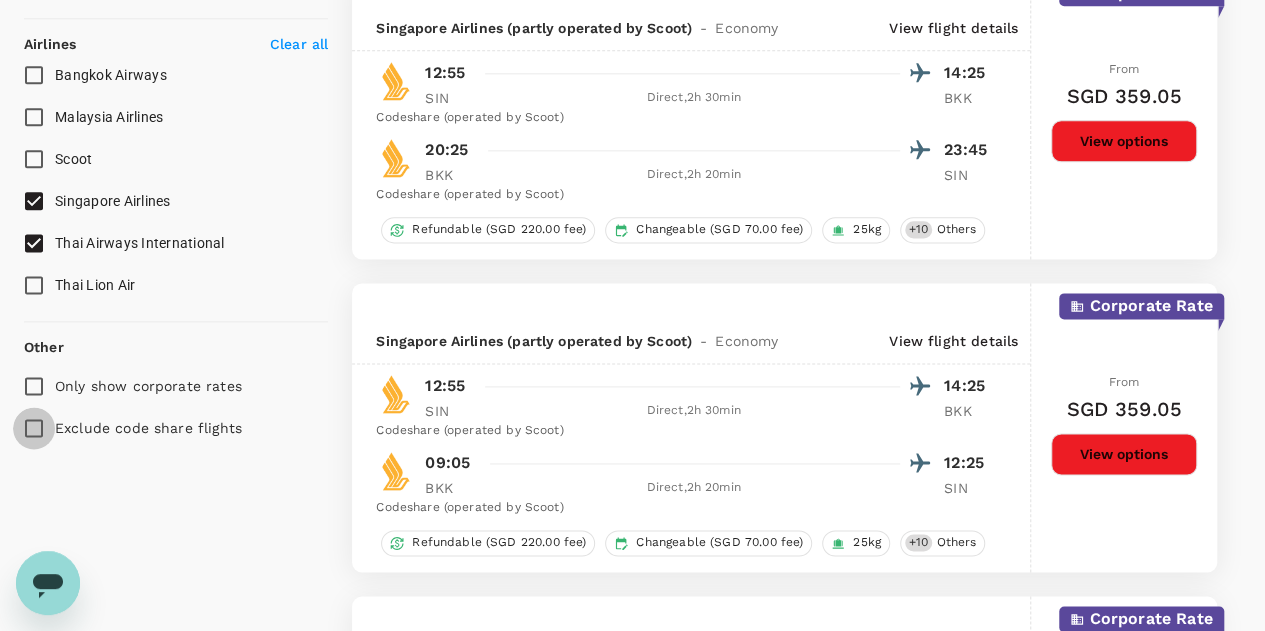 click on "Exclude code share flights" at bounding box center (34, 428) 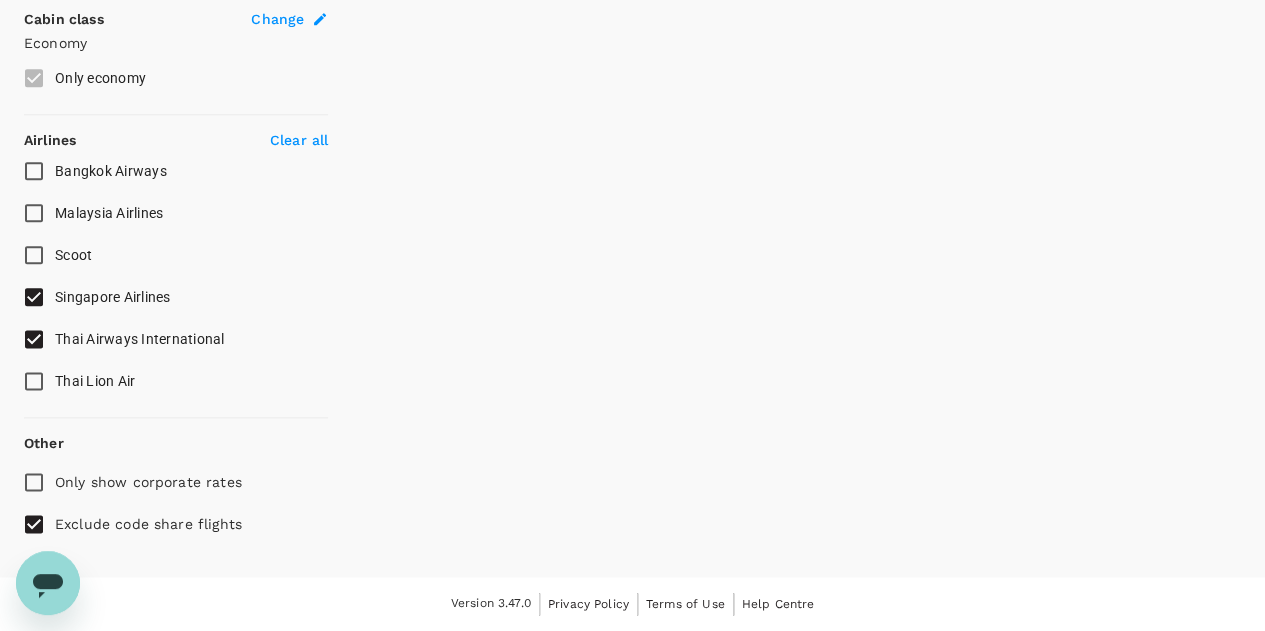 scroll, scrollTop: 1099, scrollLeft: 0, axis: vertical 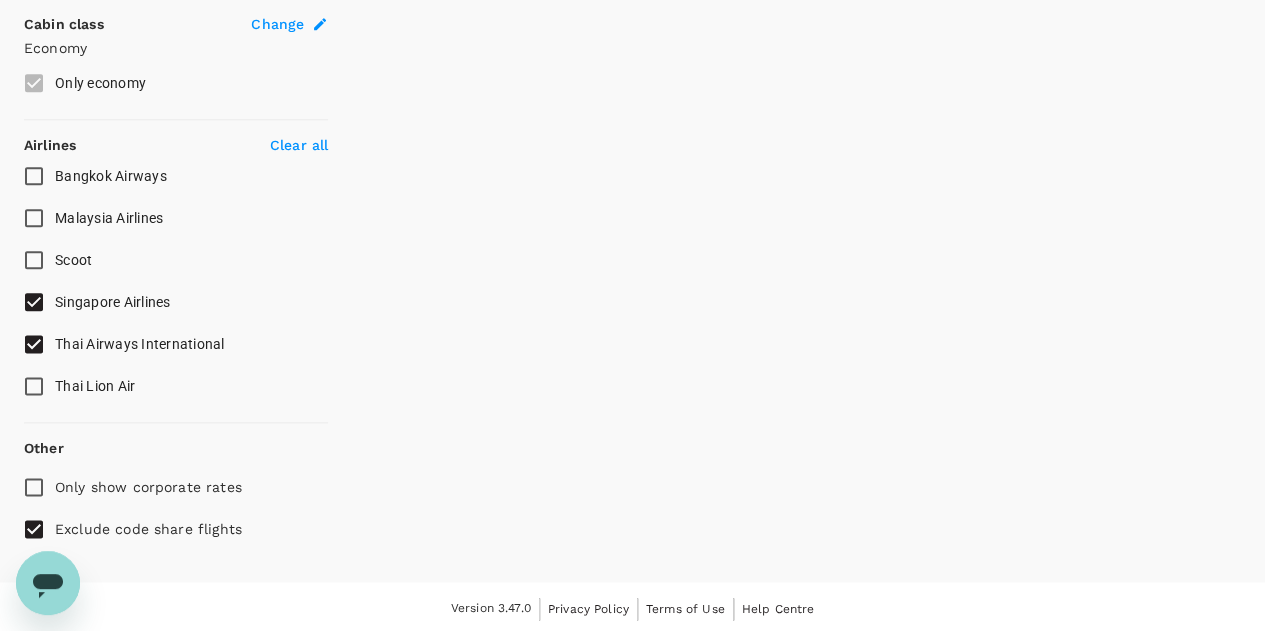 type on "1010" 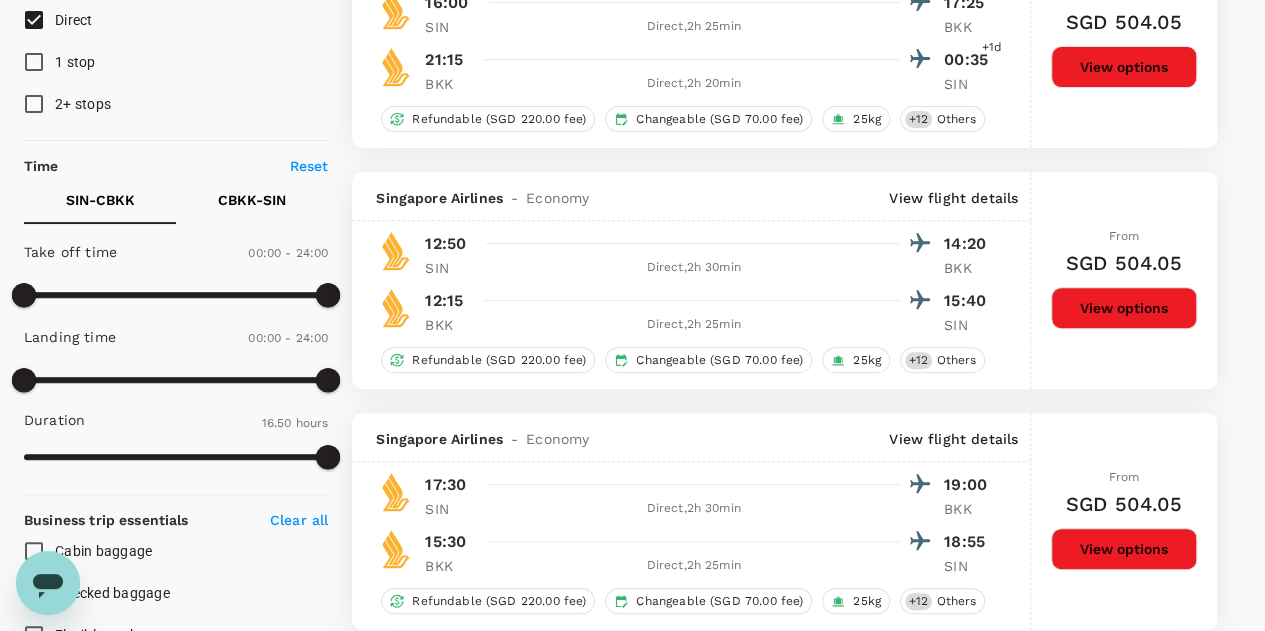 scroll, scrollTop: 0, scrollLeft: 0, axis: both 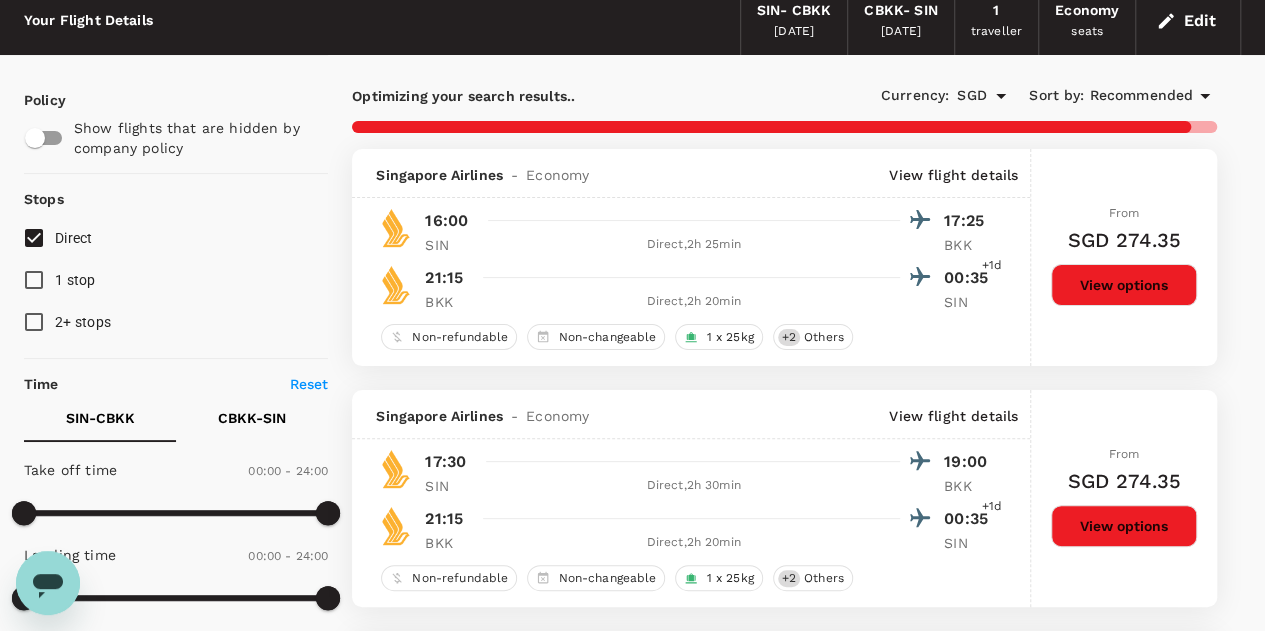 checkbox on "false" 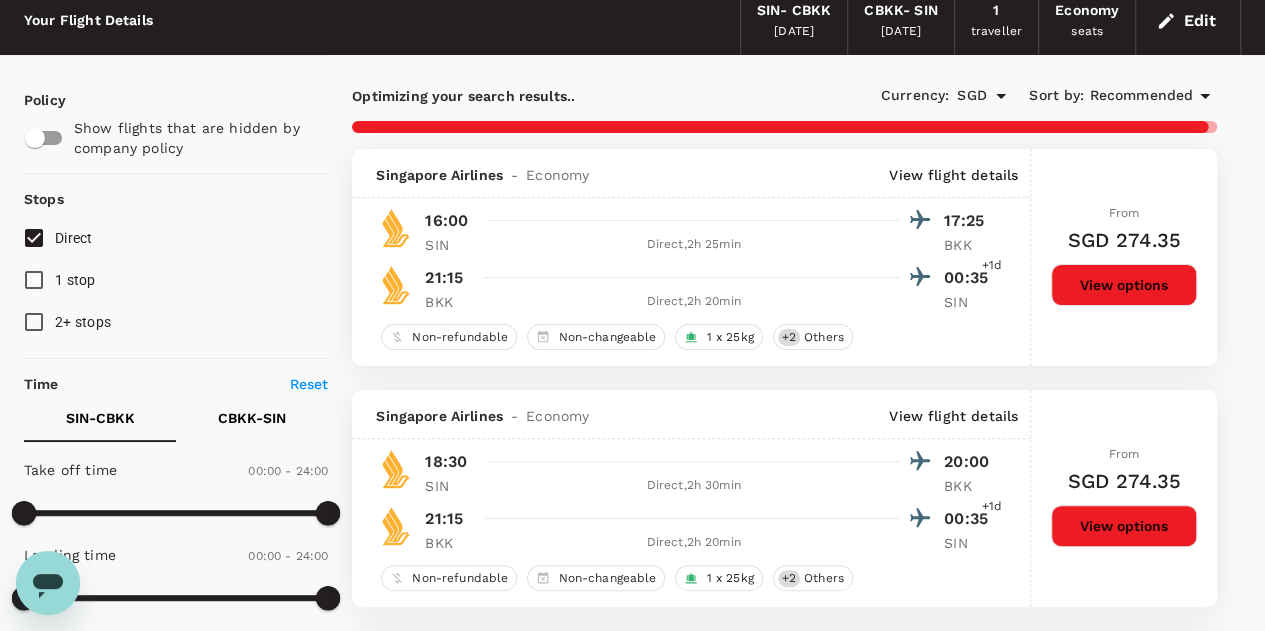 type on "1485" 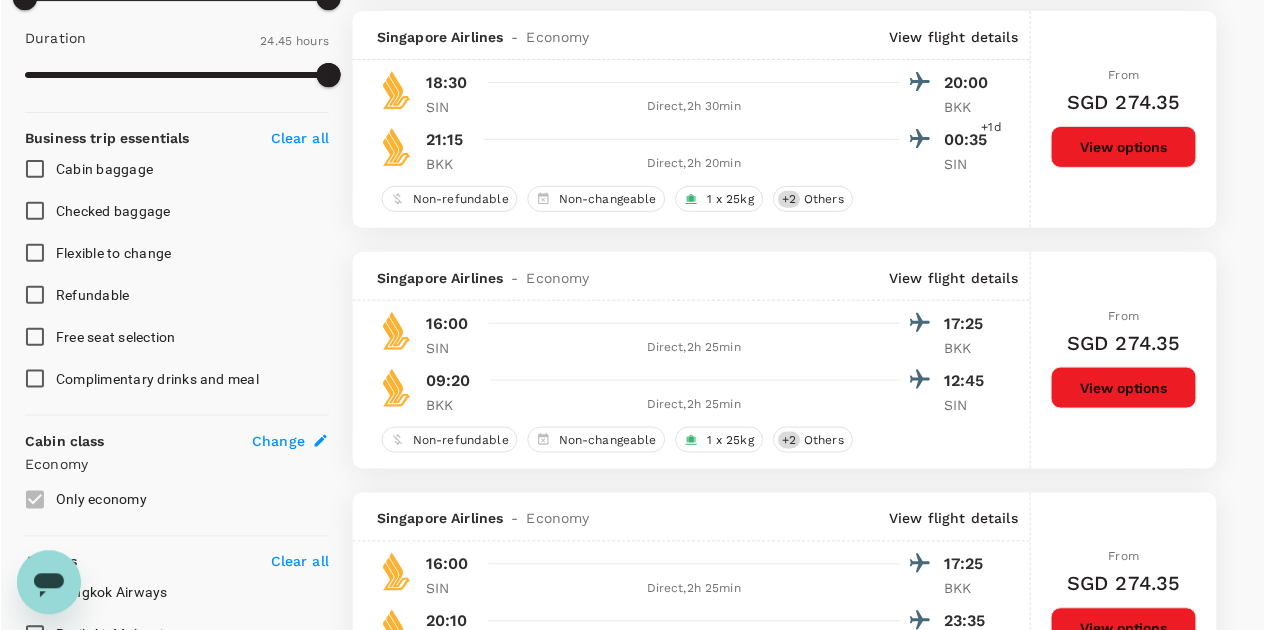 scroll, scrollTop: 382, scrollLeft: 0, axis: vertical 